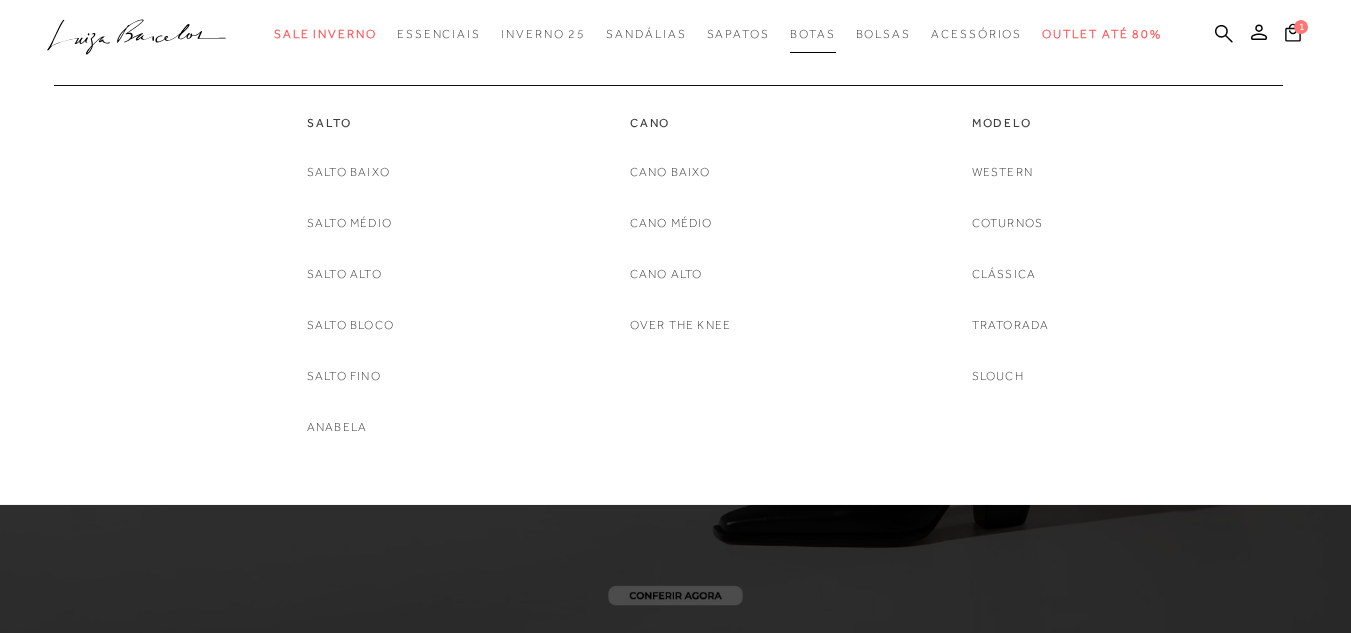 scroll, scrollTop: 0, scrollLeft: 0, axis: both 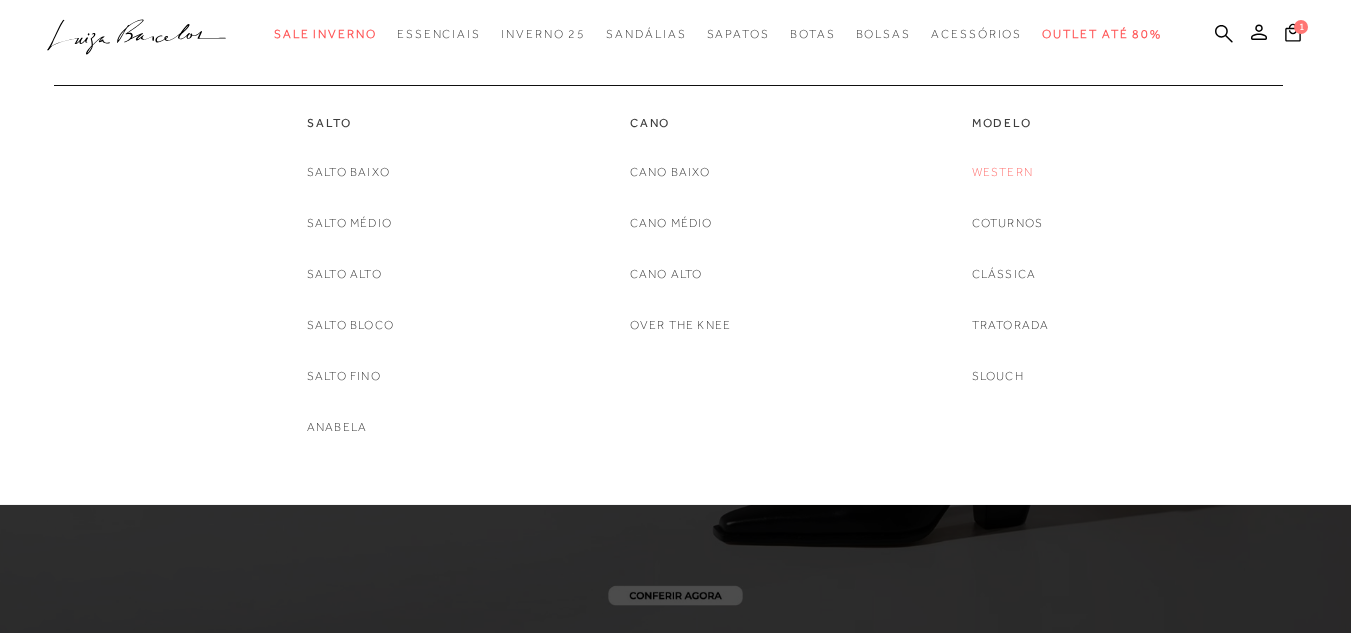 click on "Western" at bounding box center [1002, 172] 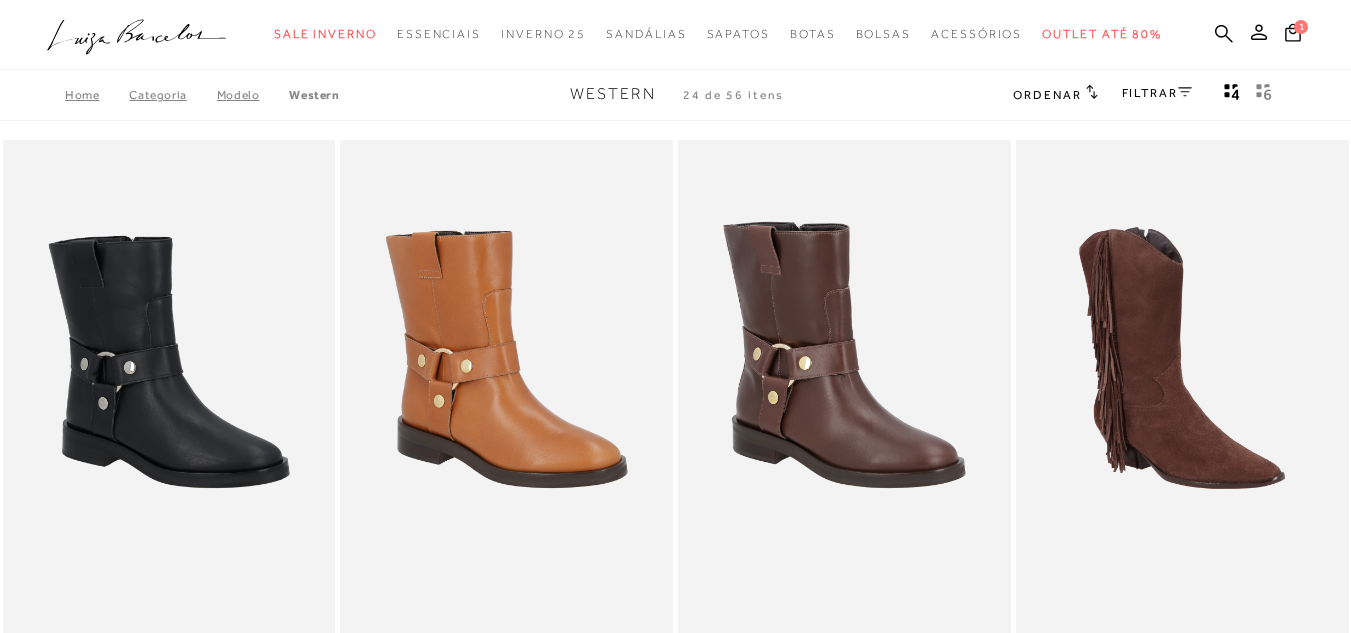 scroll, scrollTop: 0, scrollLeft: 0, axis: both 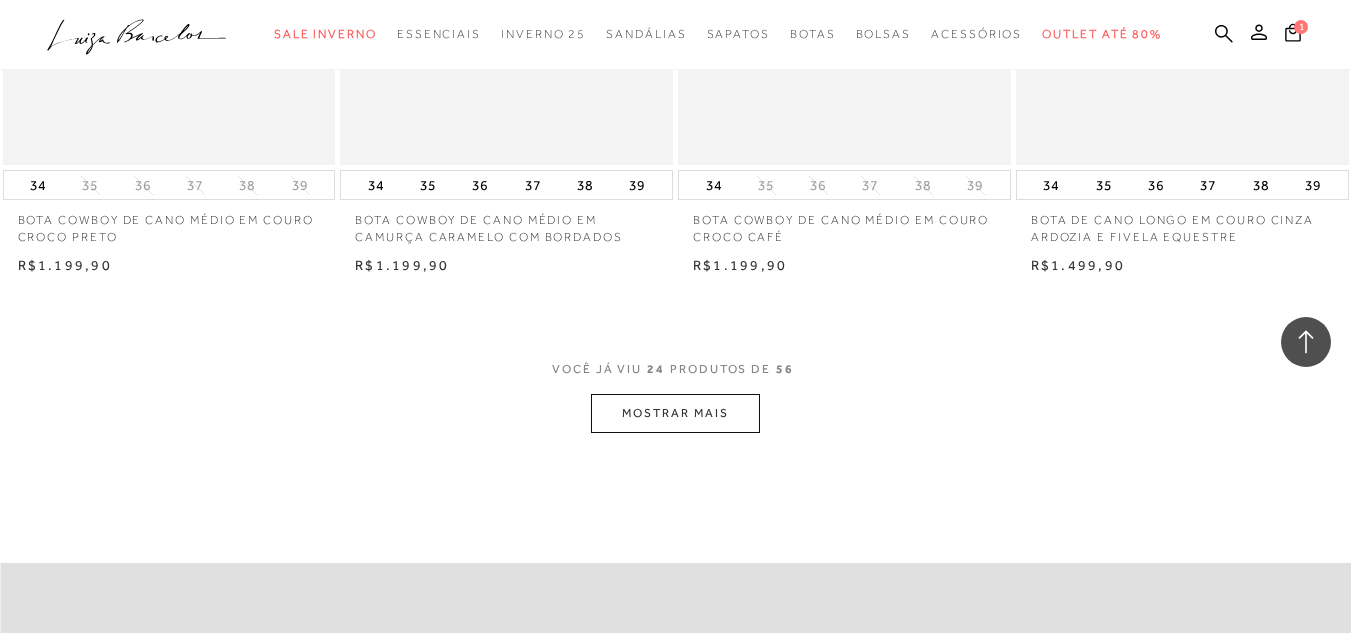 click on "MOSTRAR MAIS" at bounding box center (675, 413) 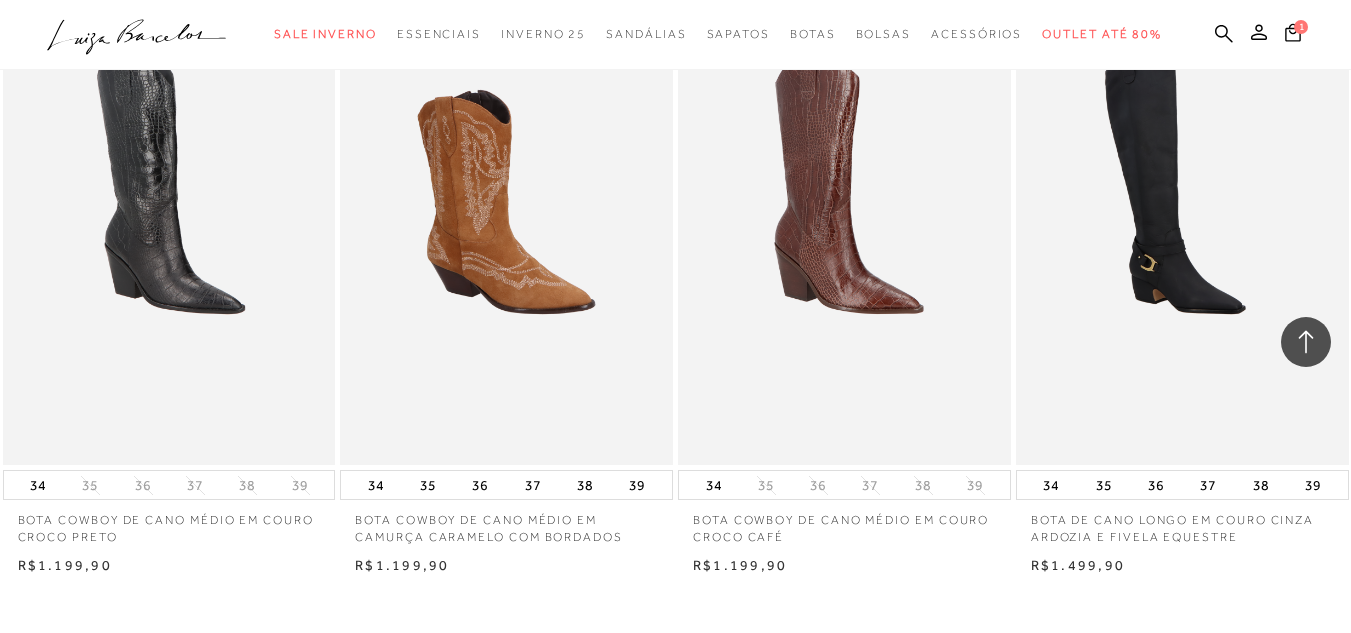 scroll, scrollTop: 3545, scrollLeft: 0, axis: vertical 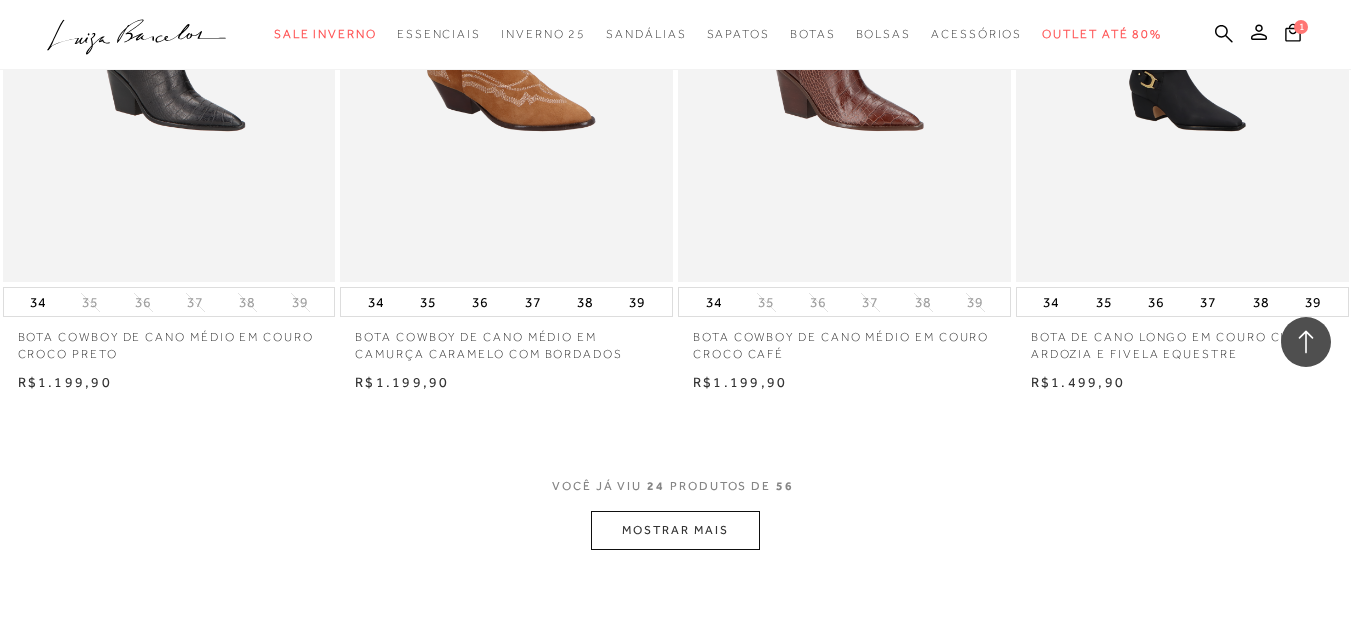 click on "MOSTRAR MAIS" at bounding box center (675, 530) 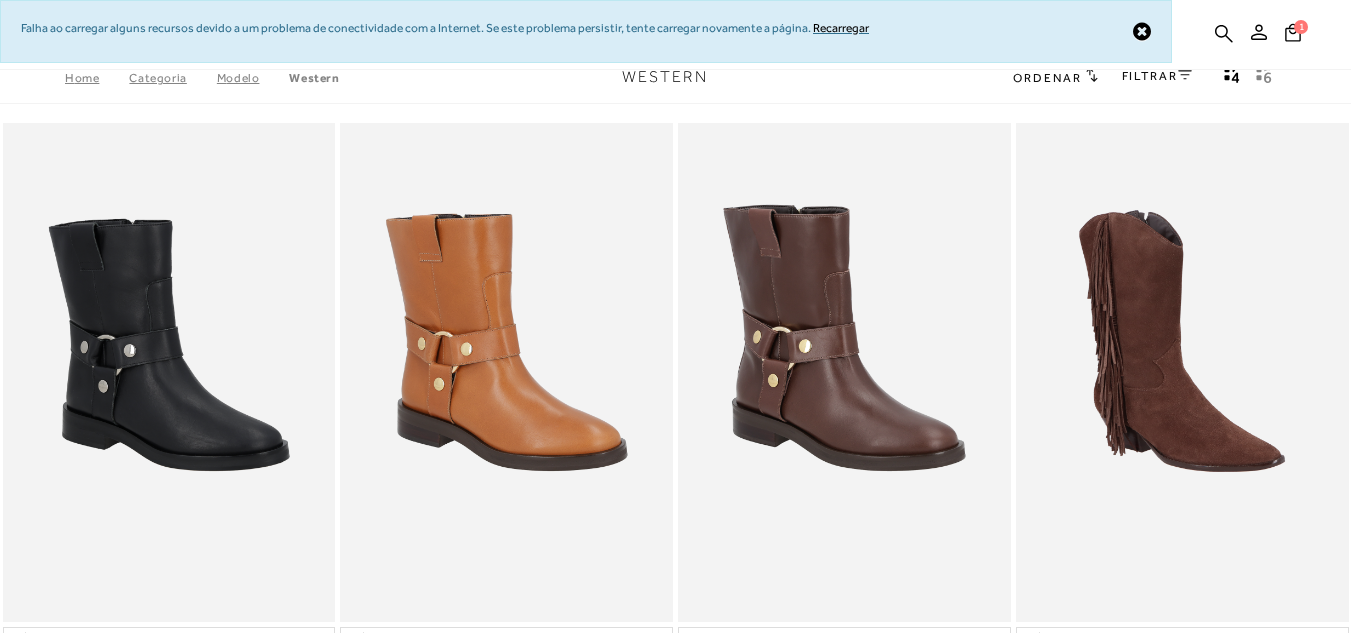 scroll, scrollTop: 0, scrollLeft: 0, axis: both 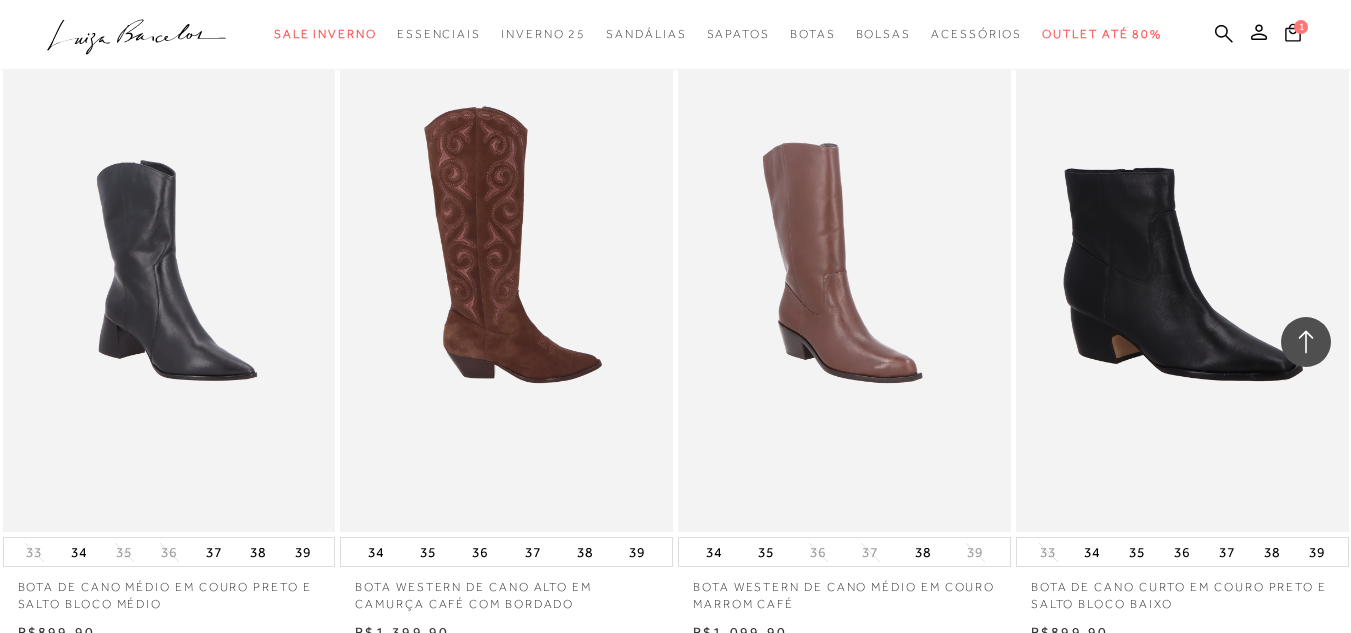 click at bounding box center [507, 282] 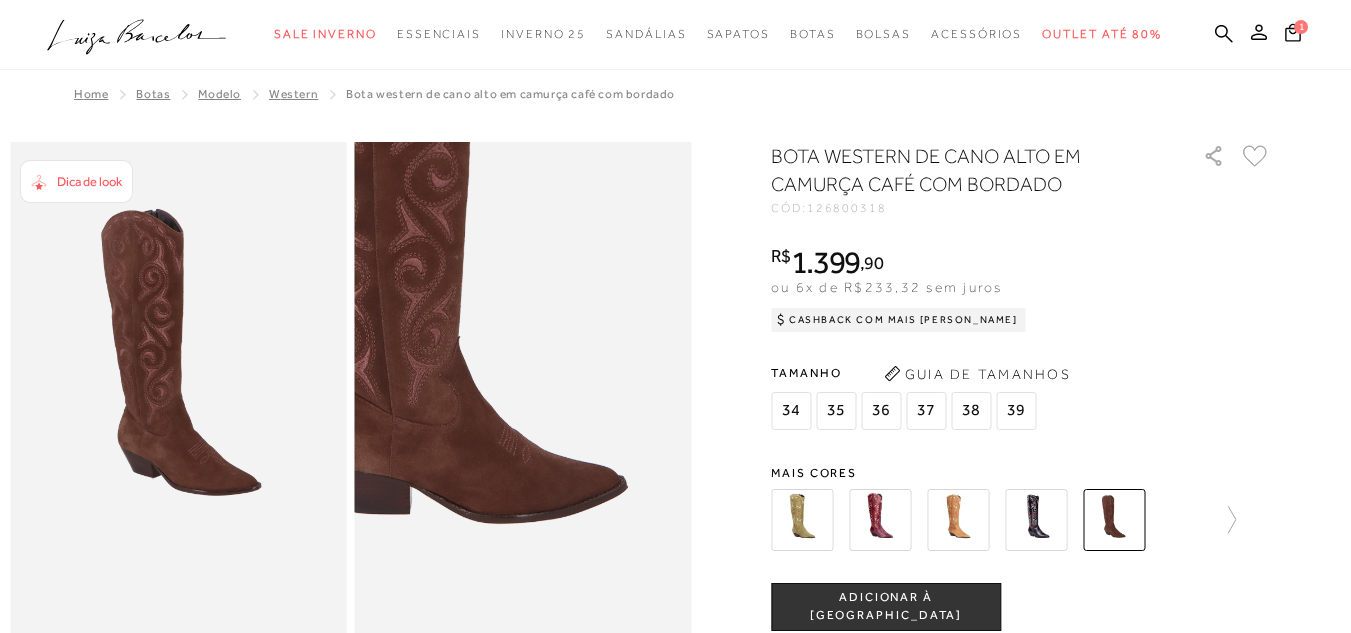 scroll, scrollTop: 0, scrollLeft: 0, axis: both 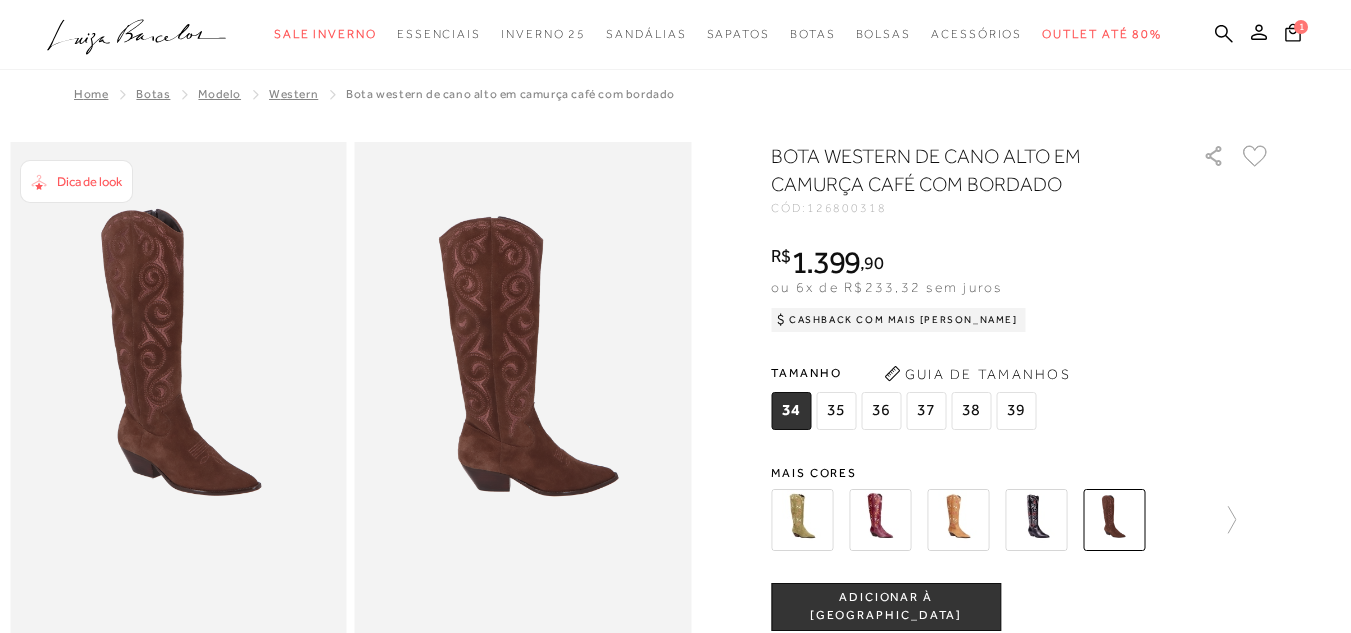 click at bounding box center [178, 394] 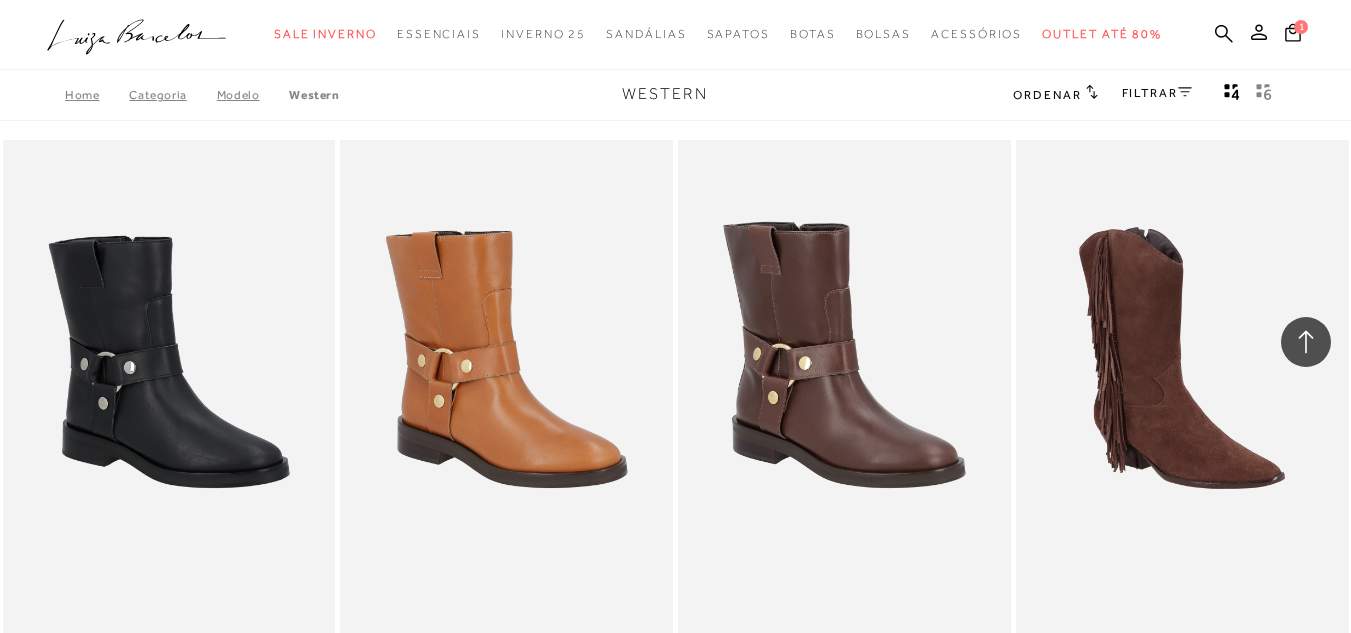 scroll, scrollTop: 1365, scrollLeft: 0, axis: vertical 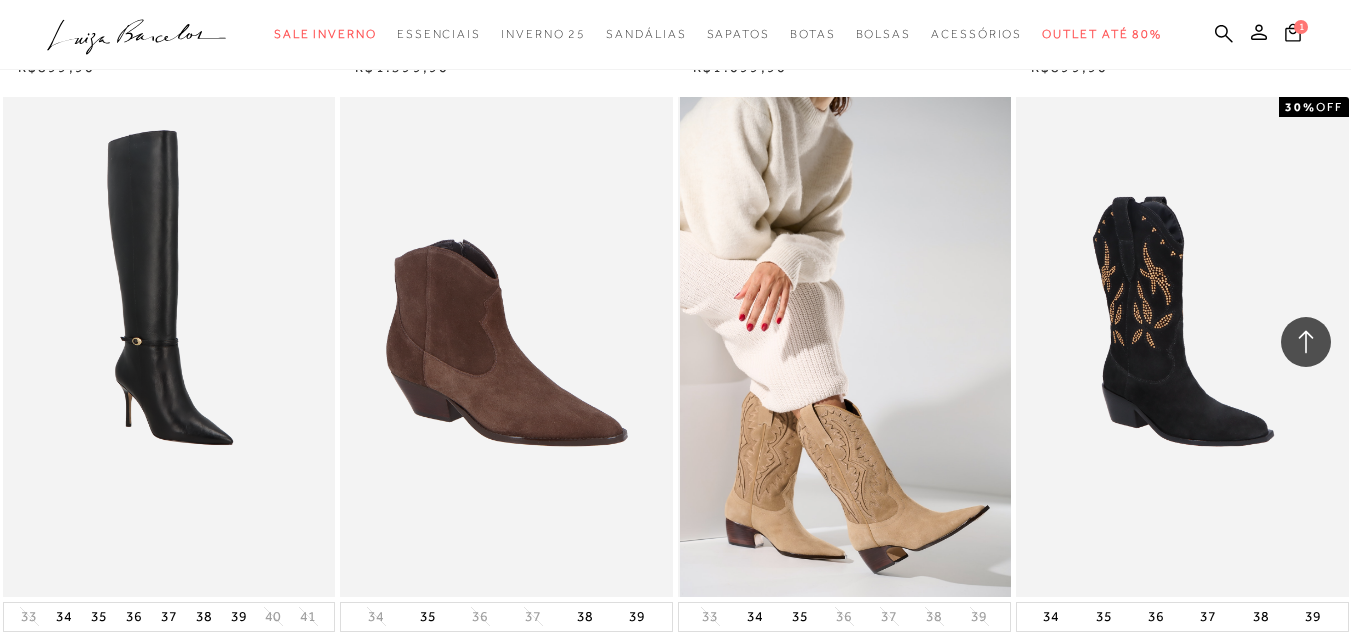 click at bounding box center (845, 346) 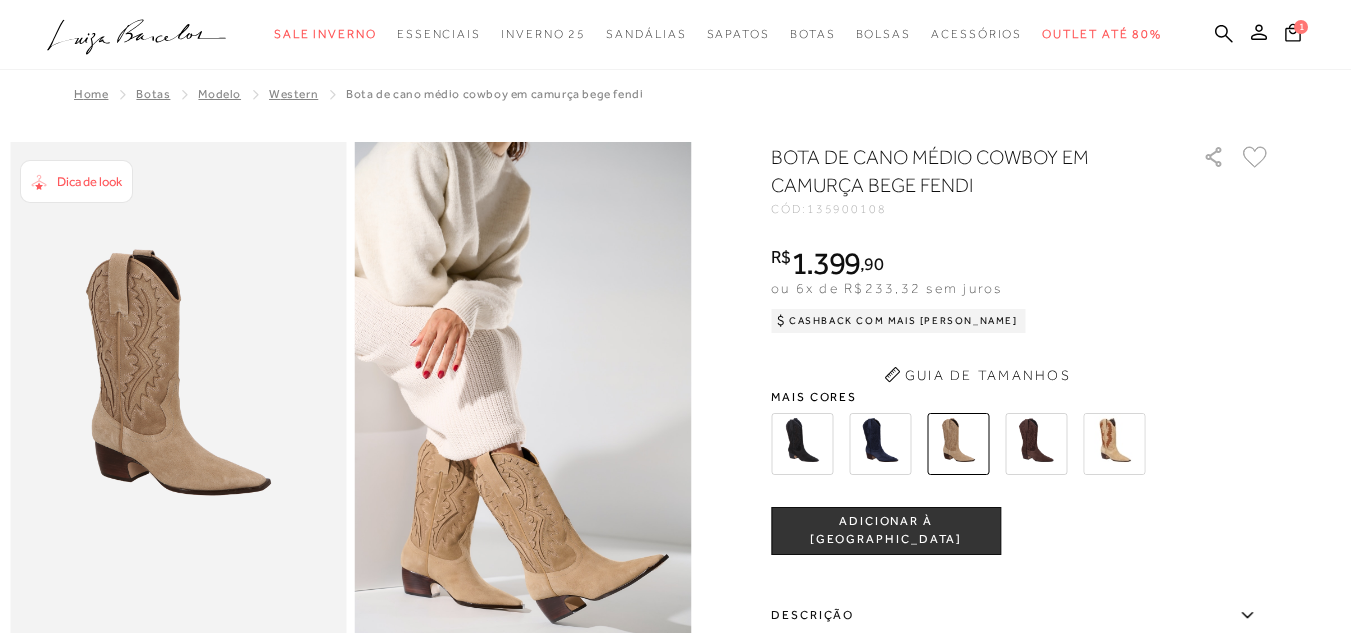 scroll, scrollTop: 0, scrollLeft: 0, axis: both 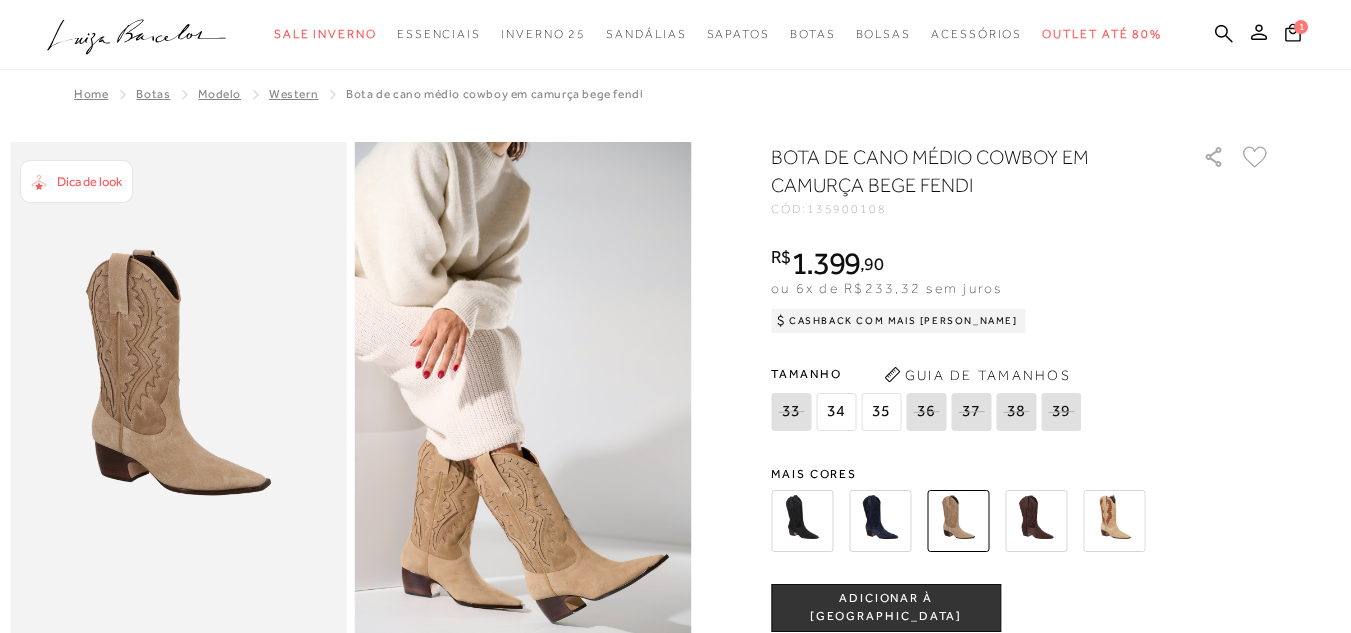 drag, startPoint x: 894, startPoint y: 447, endPoint x: 868, endPoint y: 447, distance: 26 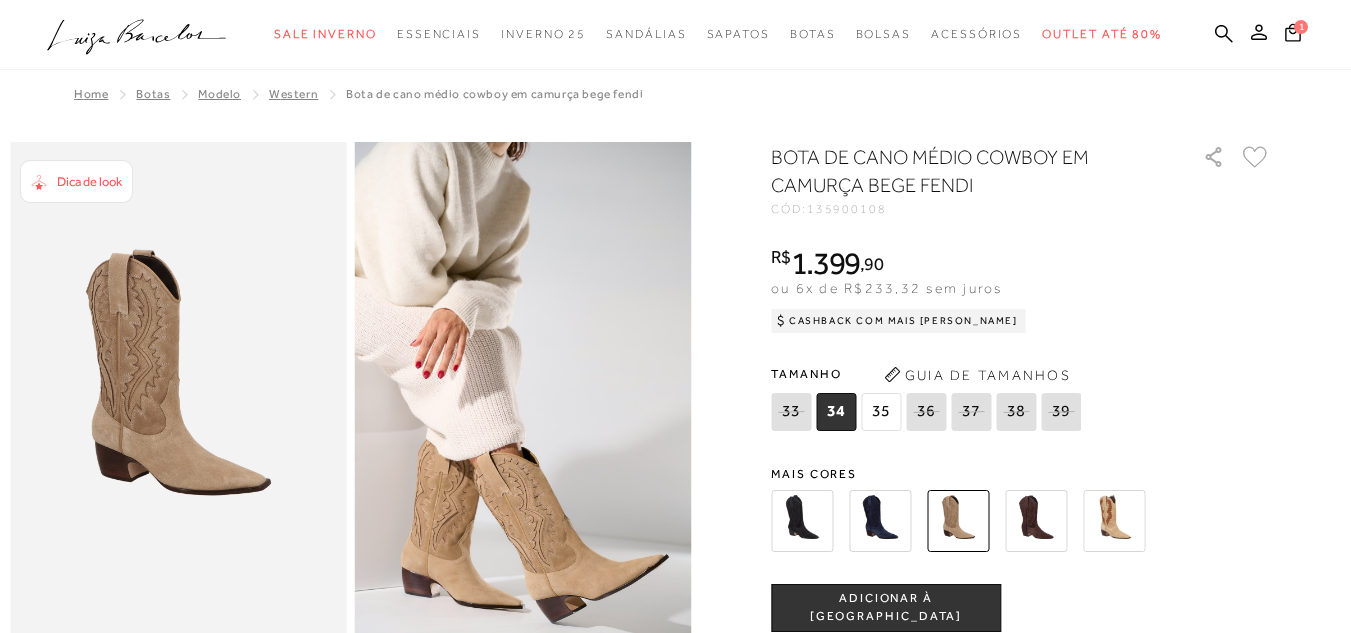 click at bounding box center (802, 521) 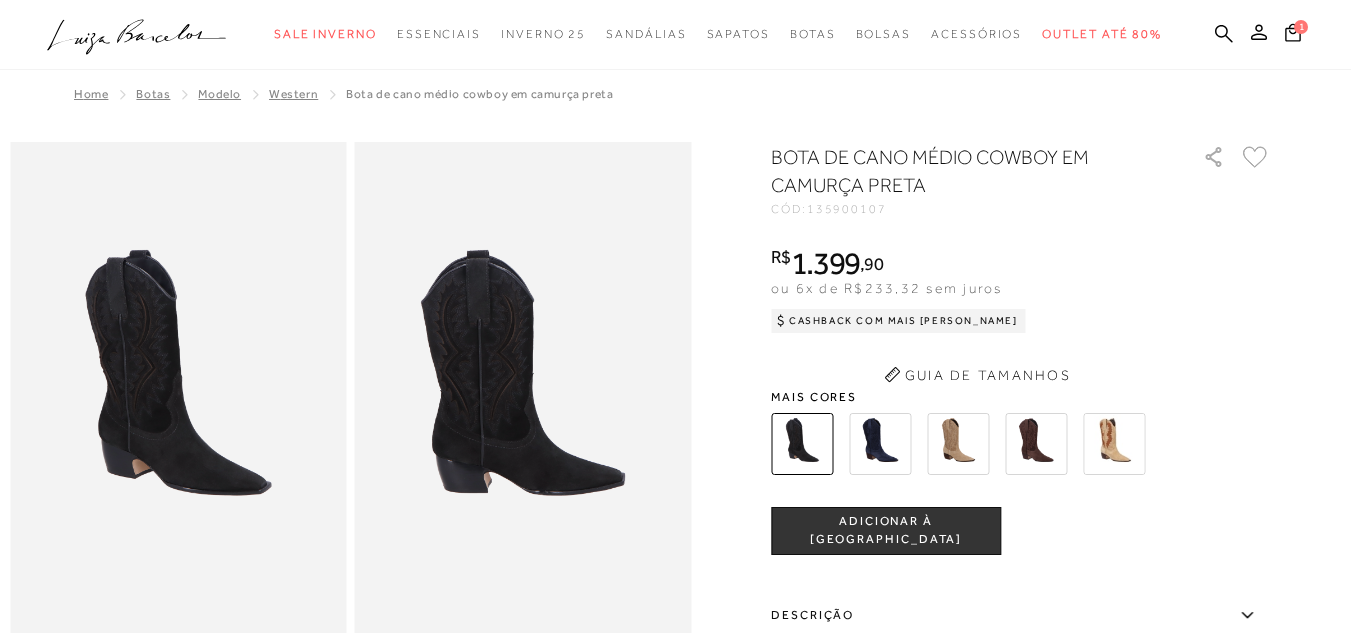 scroll, scrollTop: 0, scrollLeft: 0, axis: both 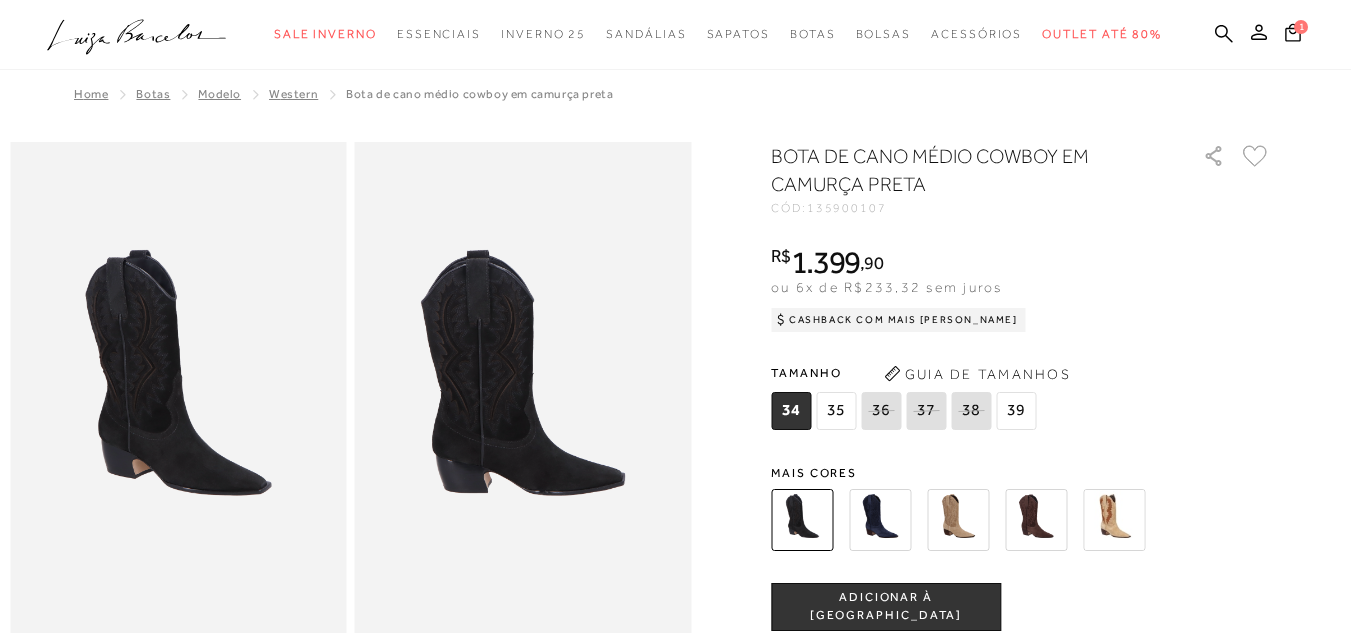 click at bounding box center (1036, 520) 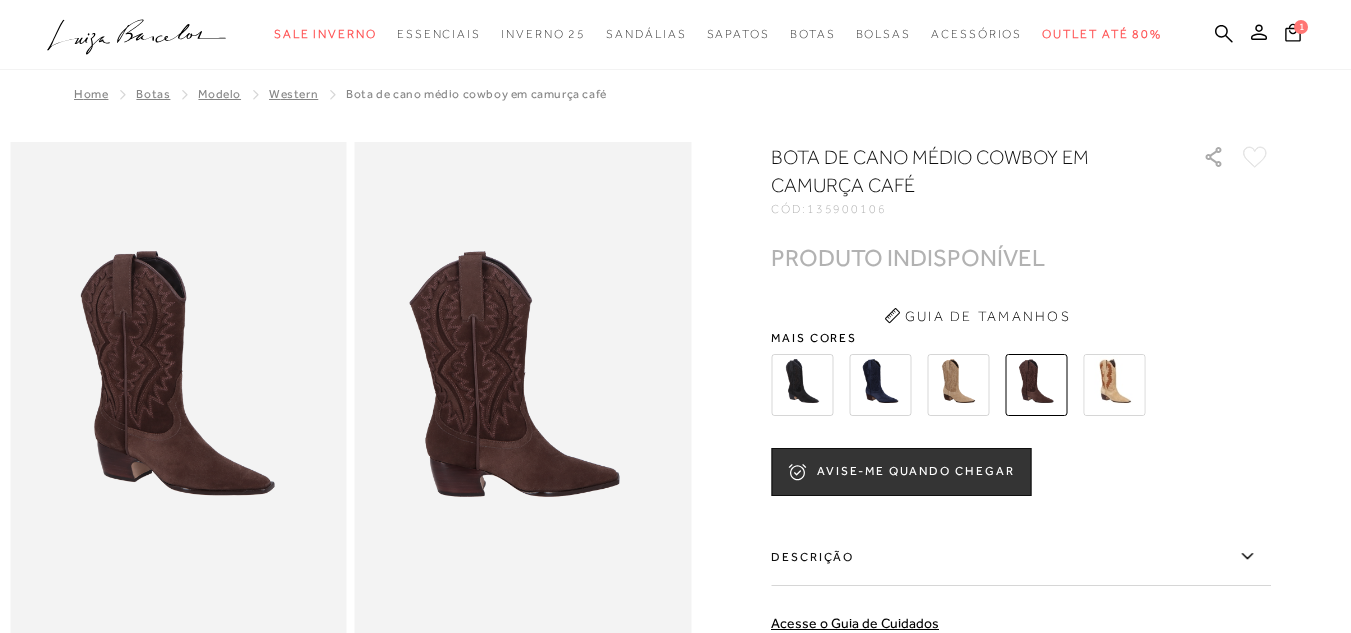 scroll, scrollTop: 0, scrollLeft: 0, axis: both 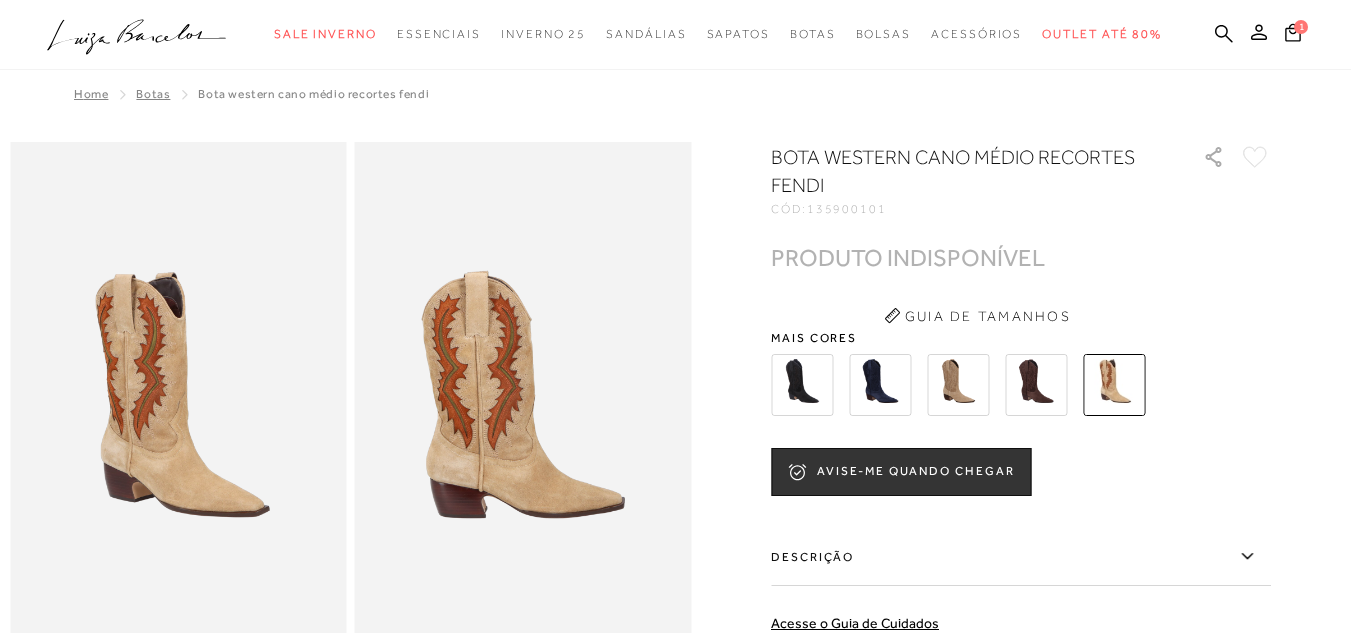 click at bounding box center [802, 385] 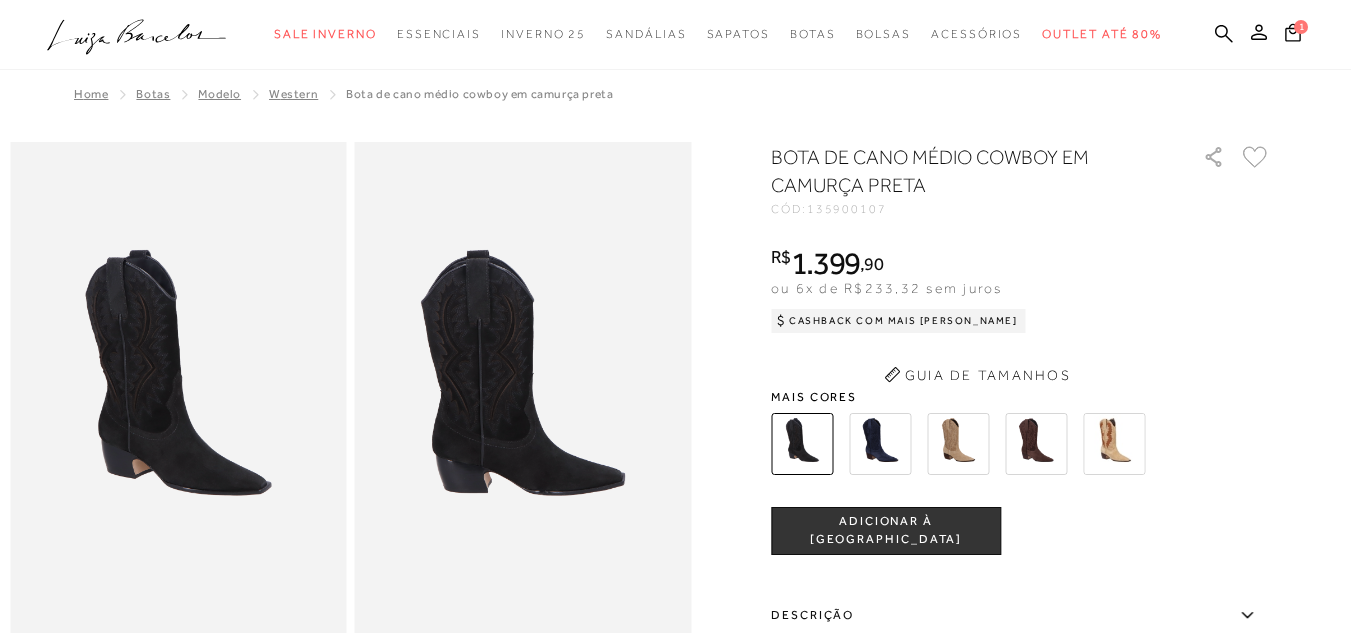 scroll, scrollTop: 0, scrollLeft: 0, axis: both 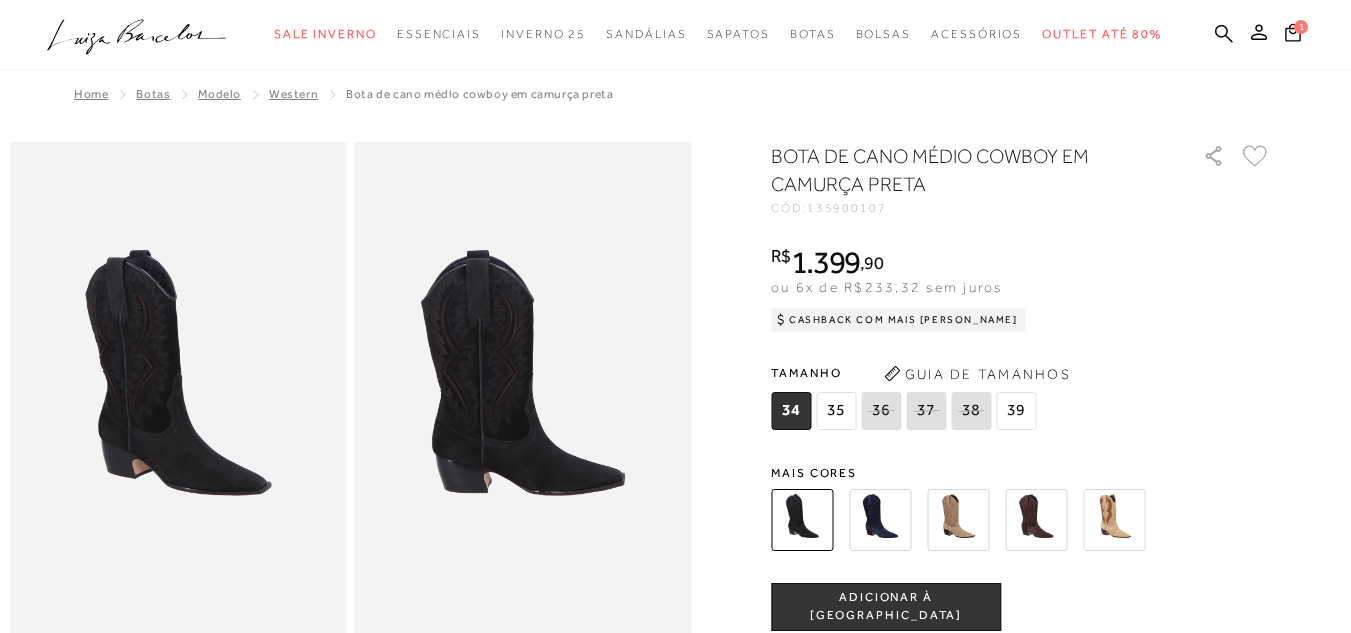 click at bounding box center [880, 520] 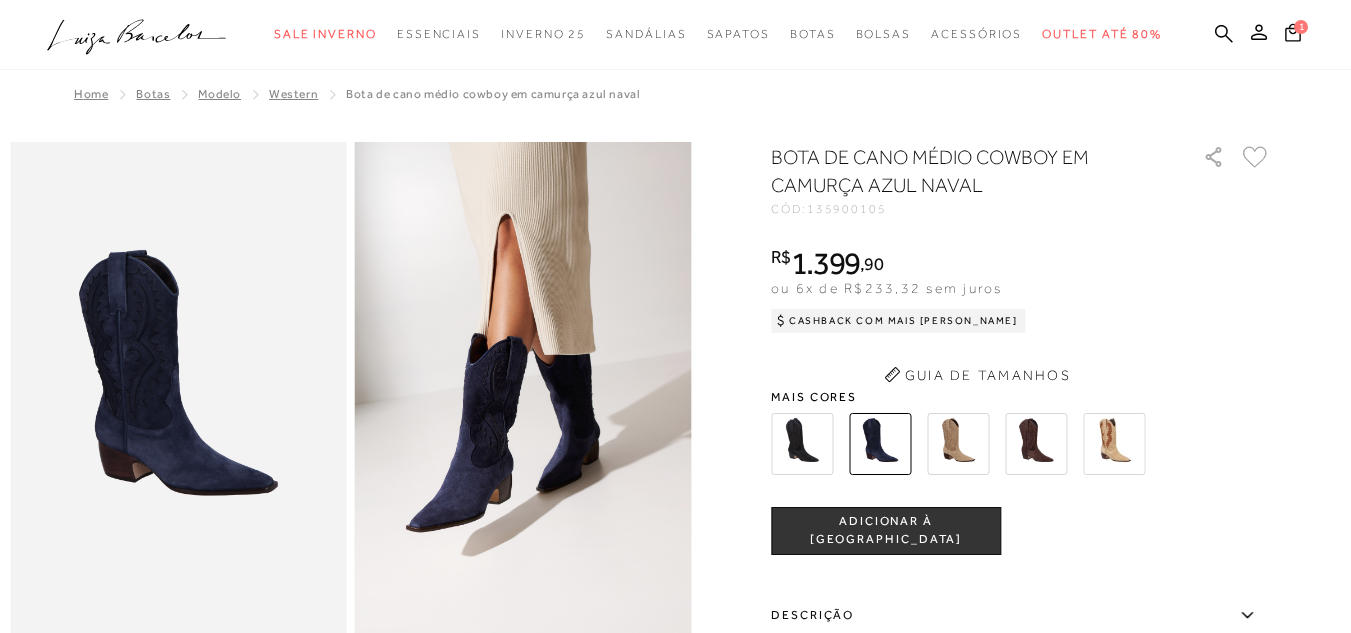 scroll, scrollTop: 0, scrollLeft: 0, axis: both 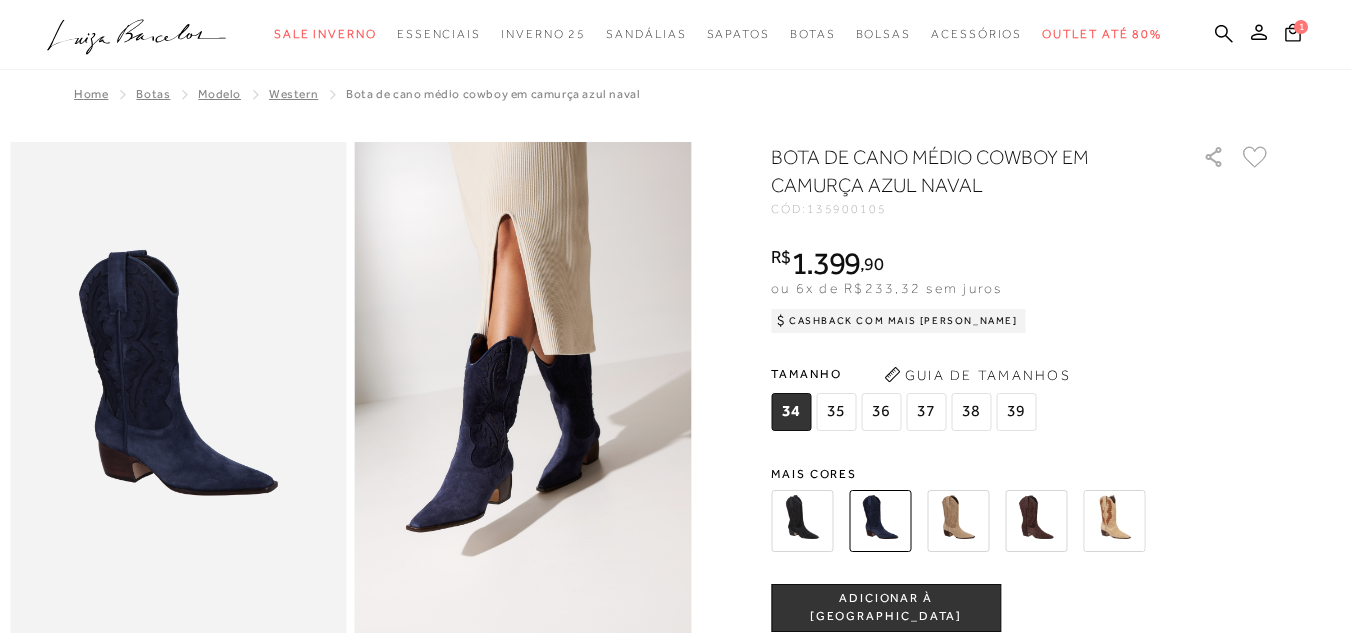 click at bounding box center (958, 521) 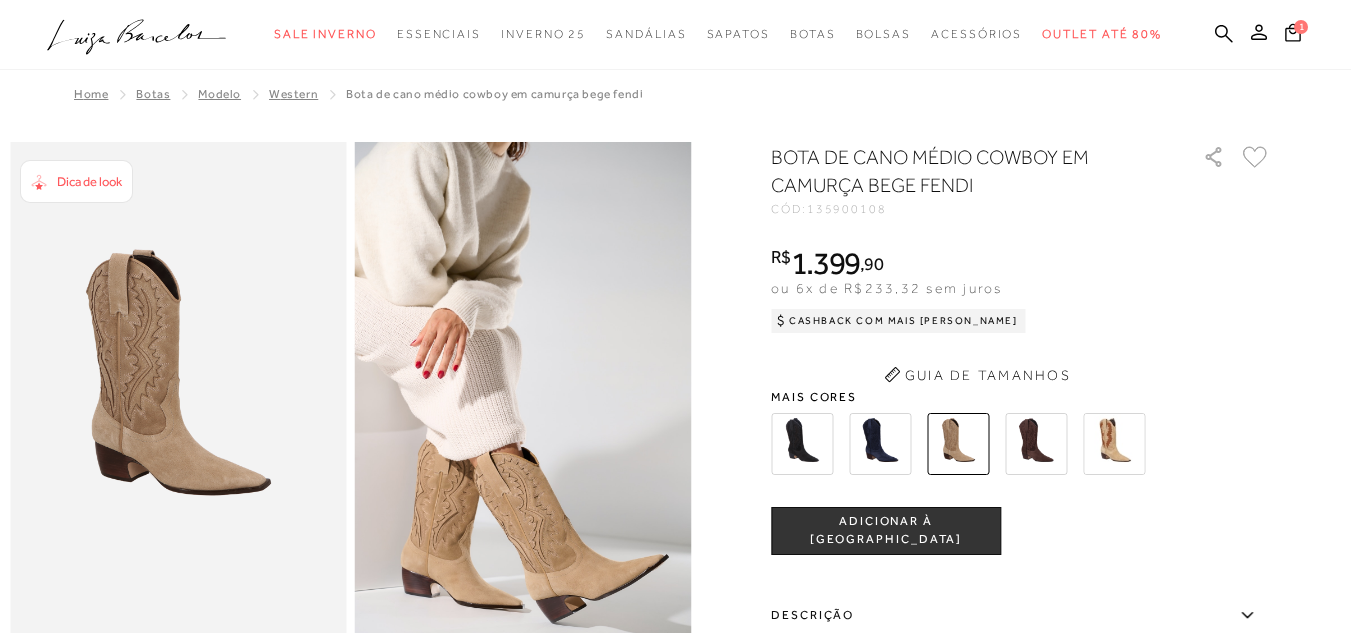 scroll, scrollTop: 0, scrollLeft: 0, axis: both 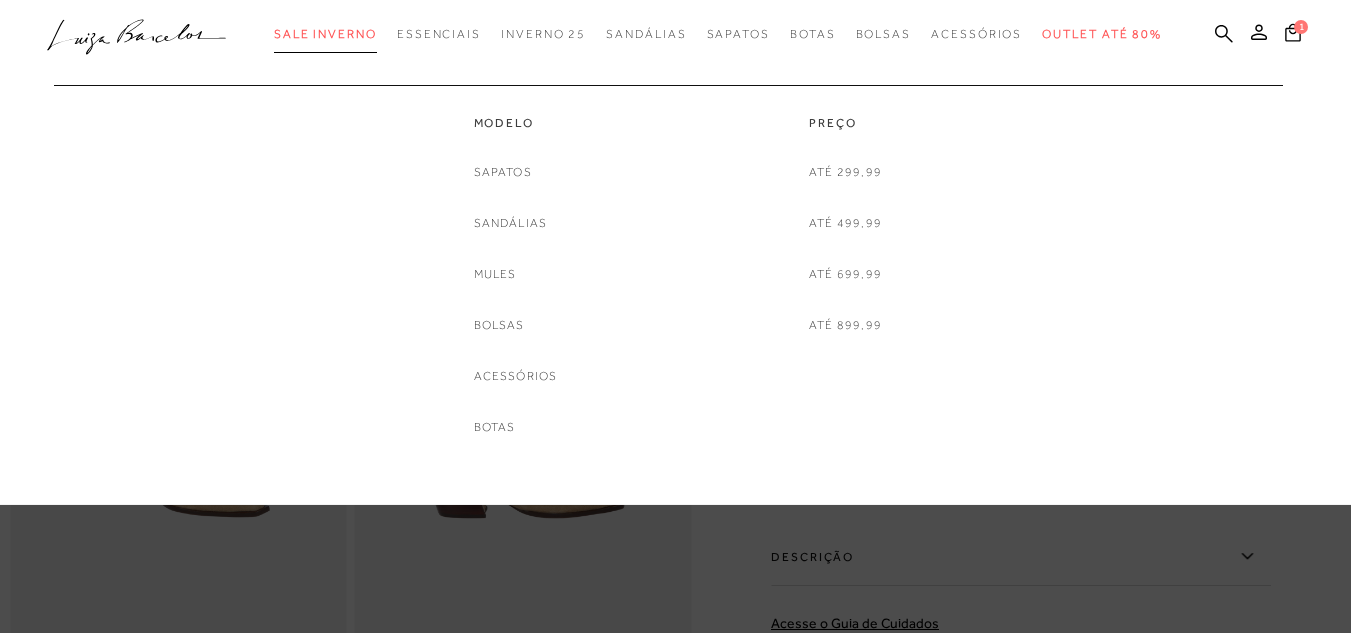 click on "Sale Inverno" at bounding box center (325, 34) 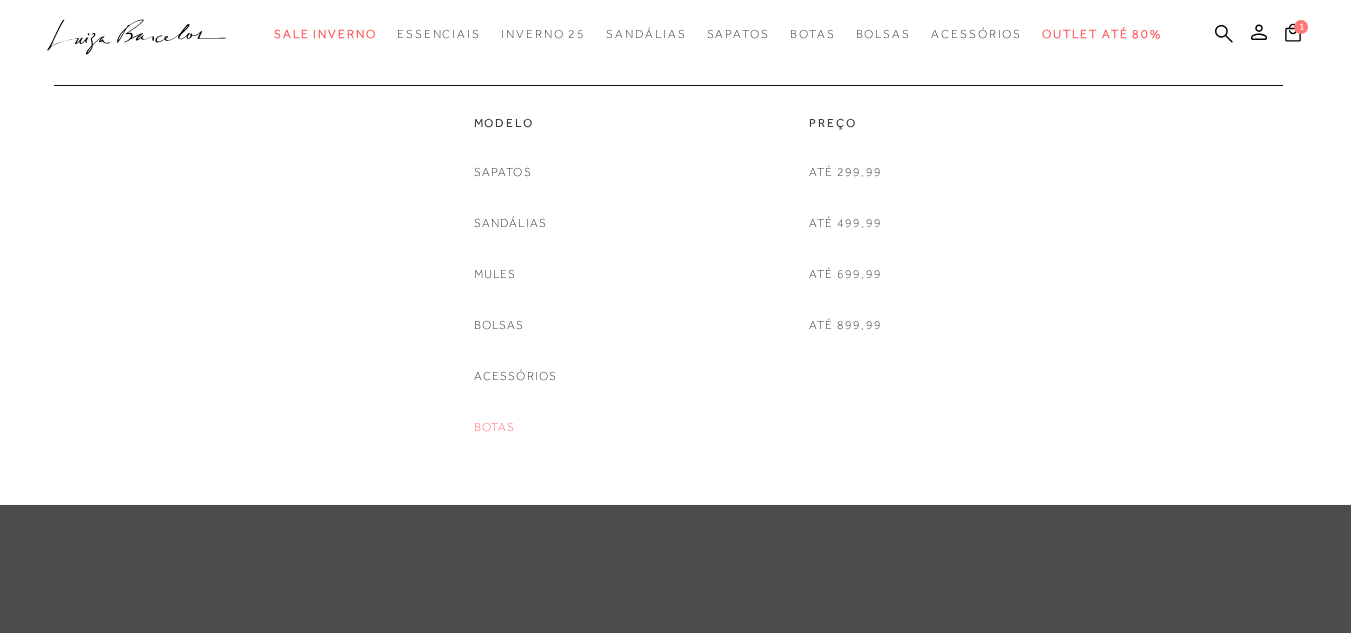 click on "Botas" at bounding box center [495, 427] 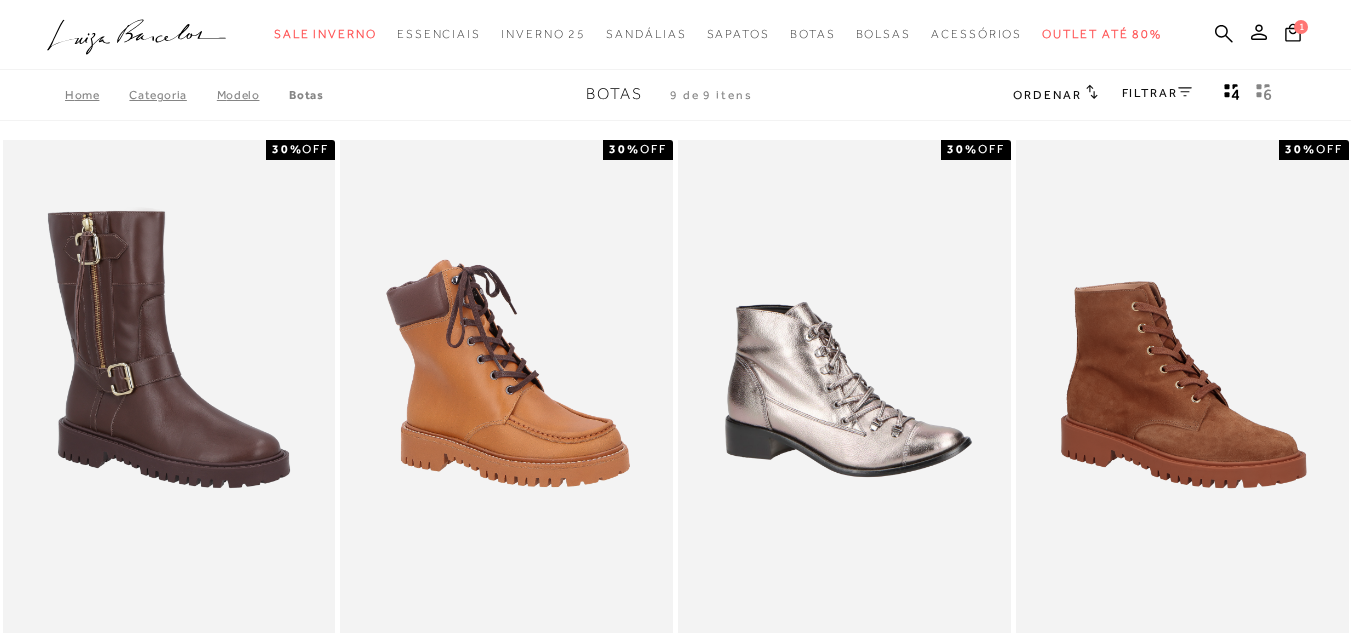 scroll, scrollTop: 0, scrollLeft: 0, axis: both 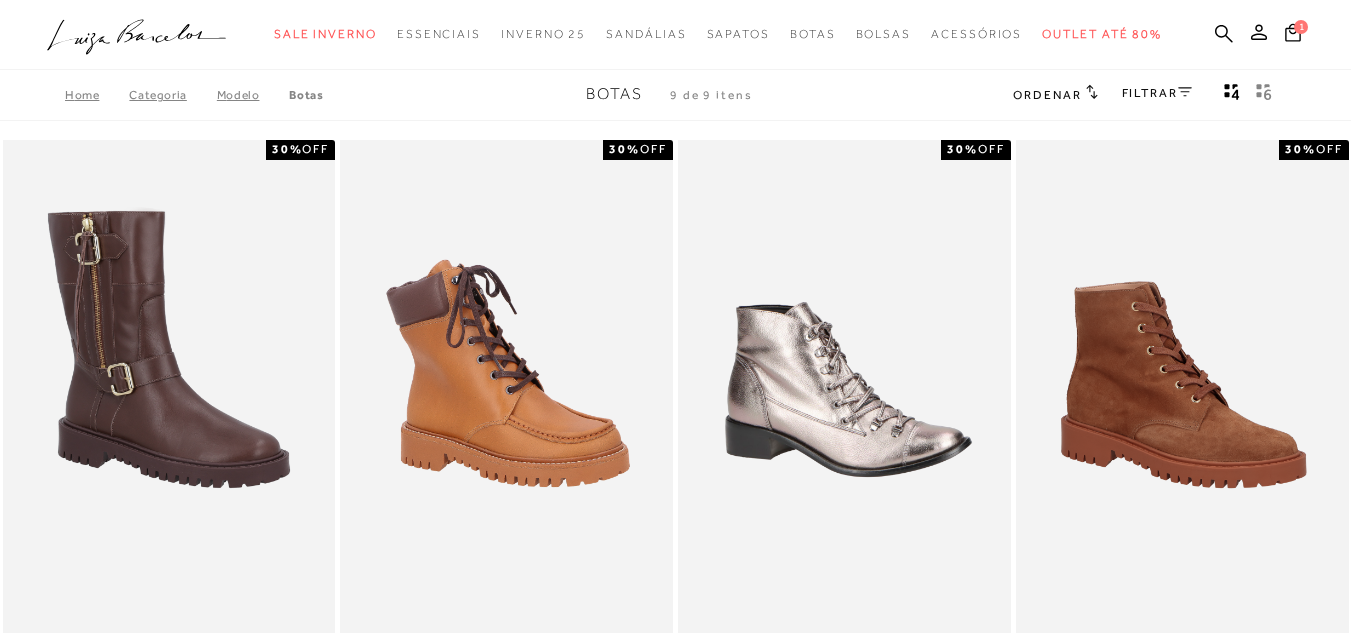 drag, startPoint x: 1353, startPoint y: 96, endPoint x: 1338, endPoint y: -87, distance: 183.61372 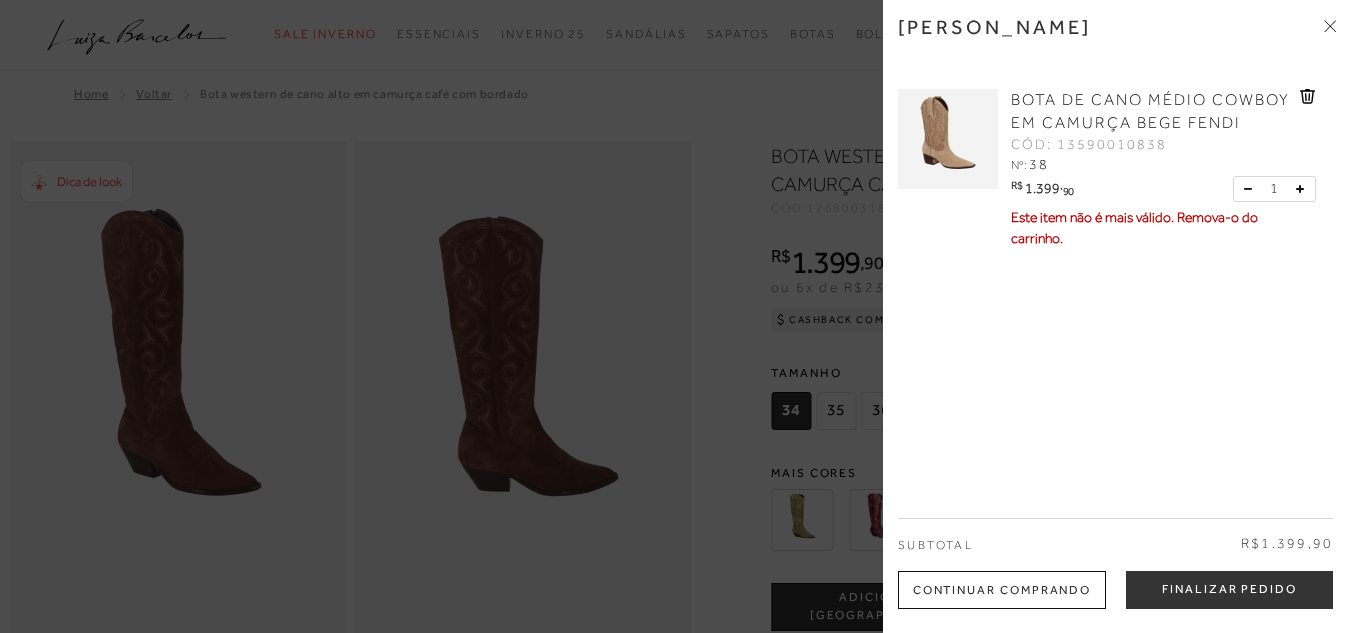 scroll, scrollTop: 0, scrollLeft: 0, axis: both 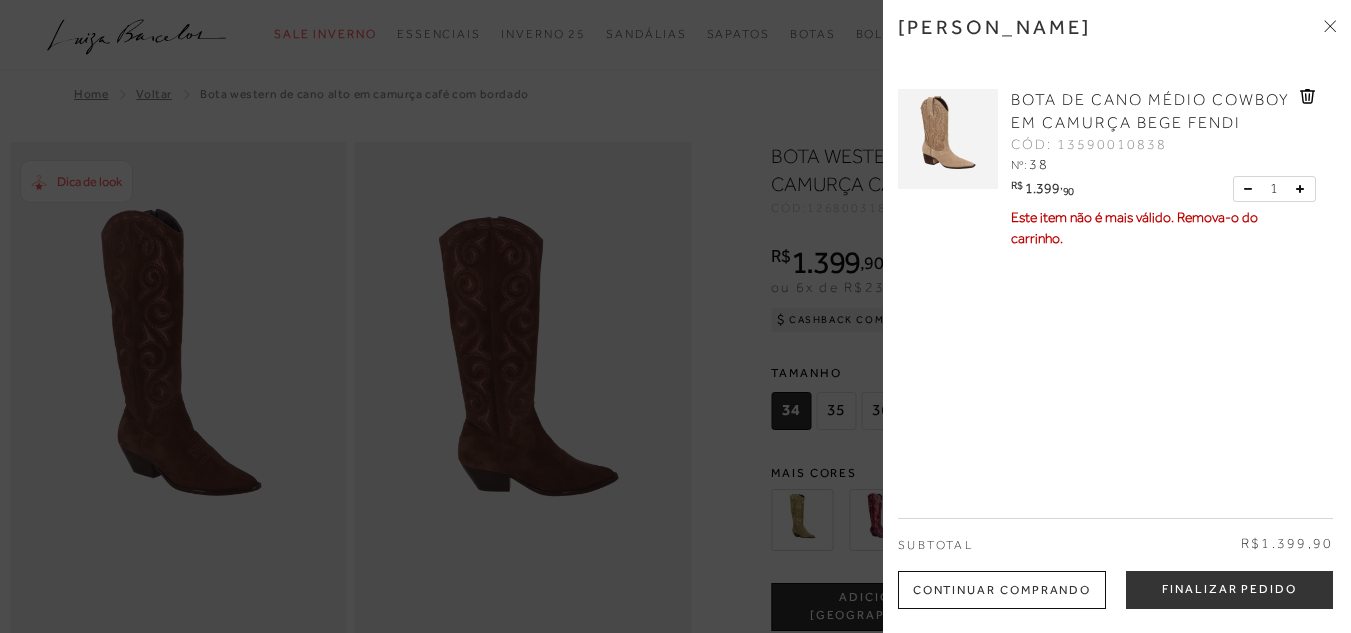 click on "Minha sacola
BOTA DE CANO MÉDIO COWBOY EM CAMURÇA BEGE FENDI
CÓD: 13590010838
Nº:
38
R$" at bounding box center (1117, 316) 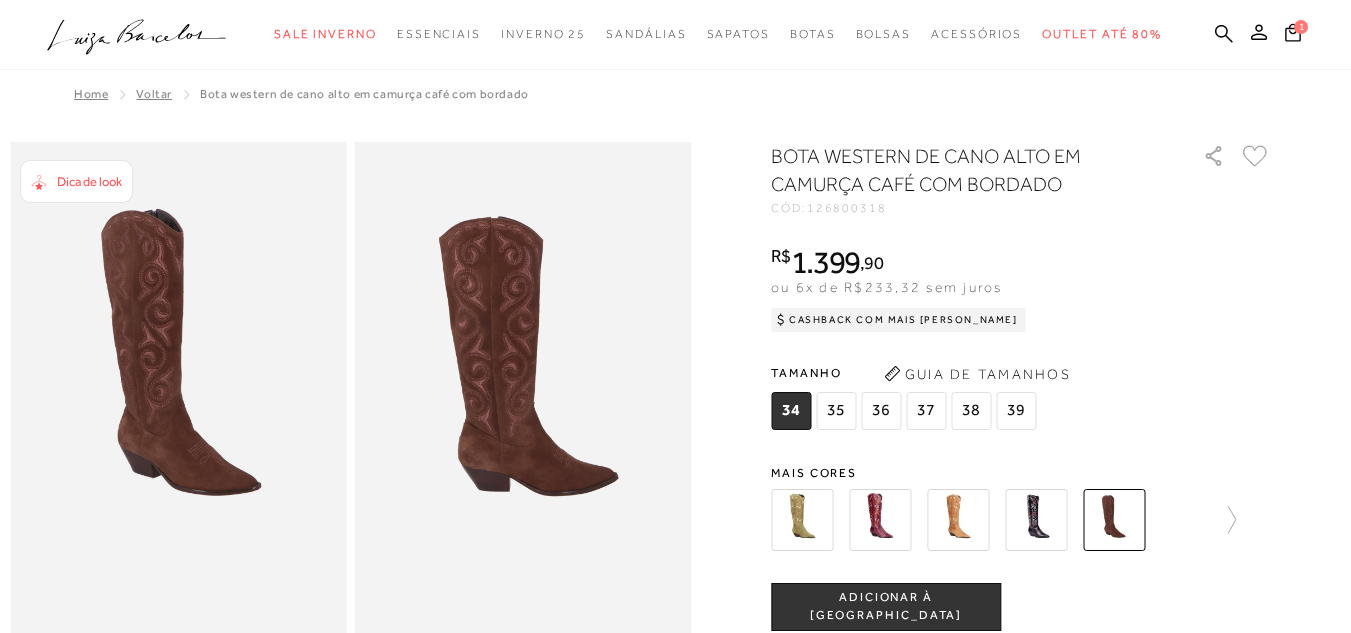 click on "38" at bounding box center (971, 411) 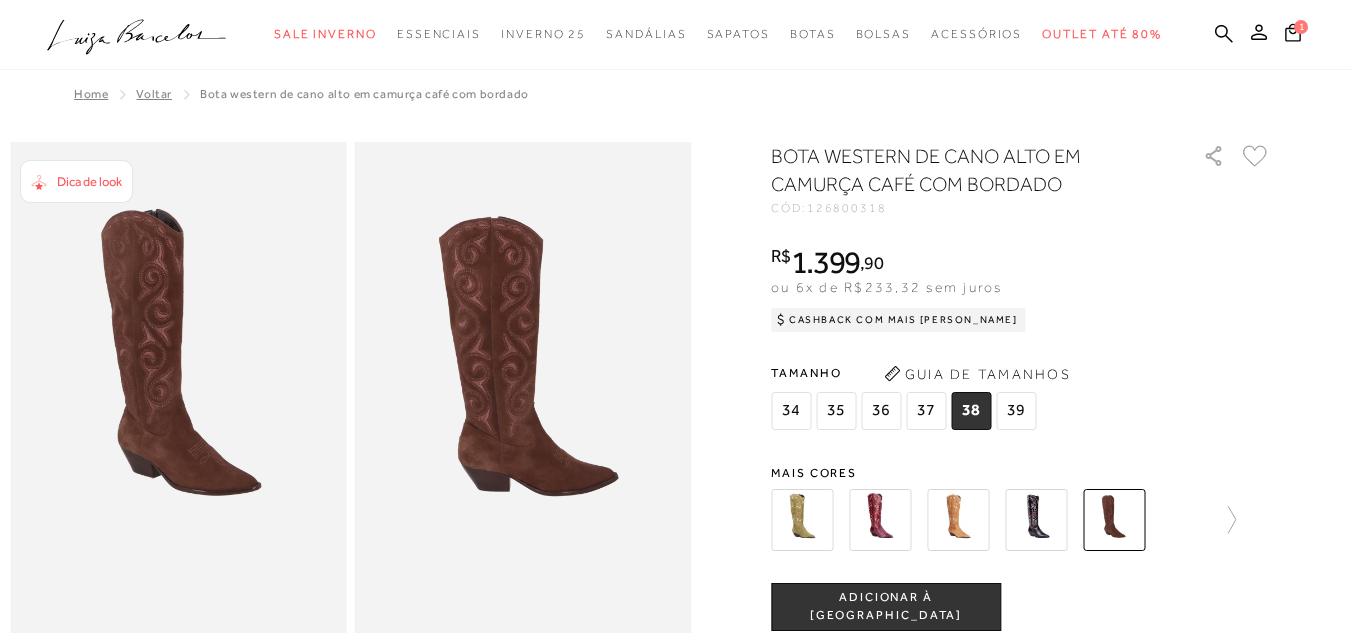 click on "ADICIONAR À SACOLA" at bounding box center (886, 607) 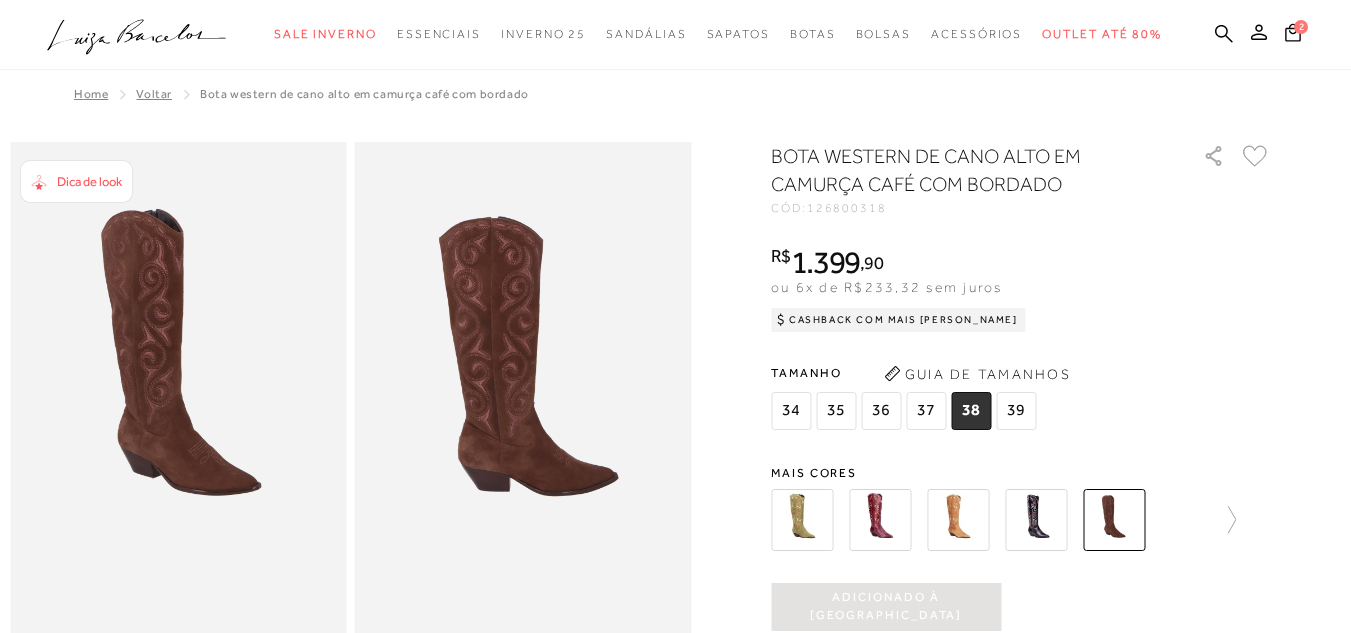 scroll, scrollTop: 0, scrollLeft: 0, axis: both 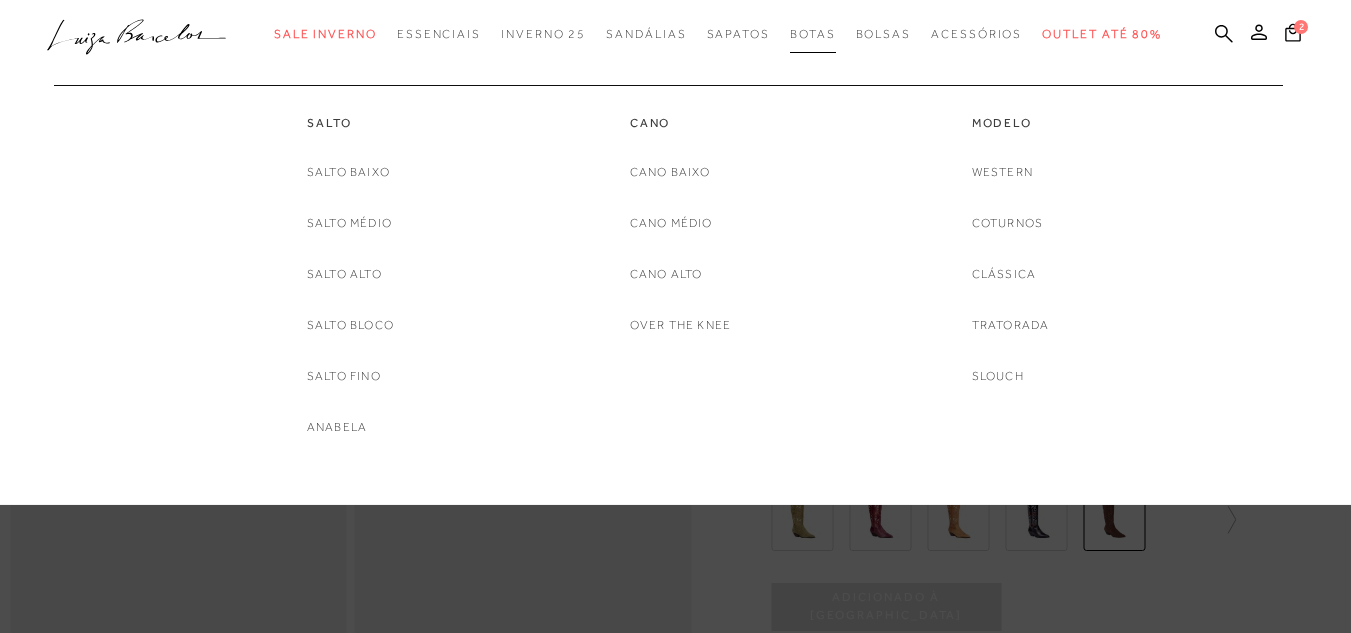 click on "Botas" at bounding box center (813, 34) 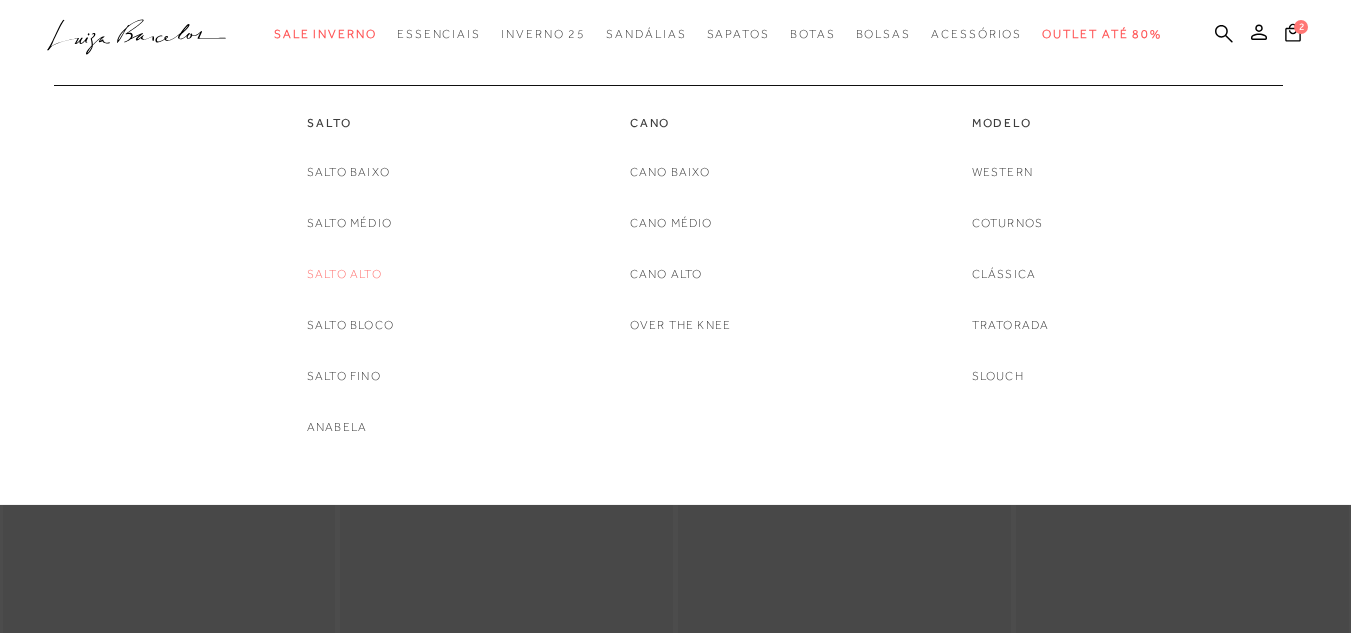 click on "Salto alto" at bounding box center (344, 274) 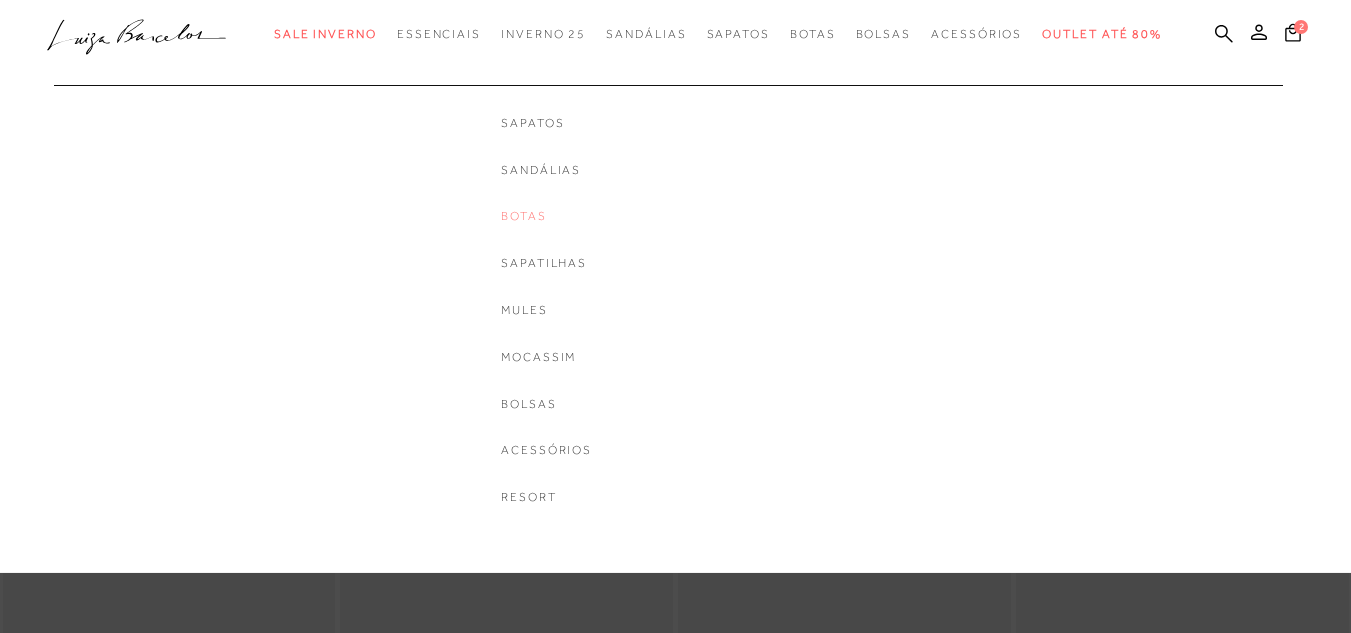 click on "Botas" at bounding box center (546, 216) 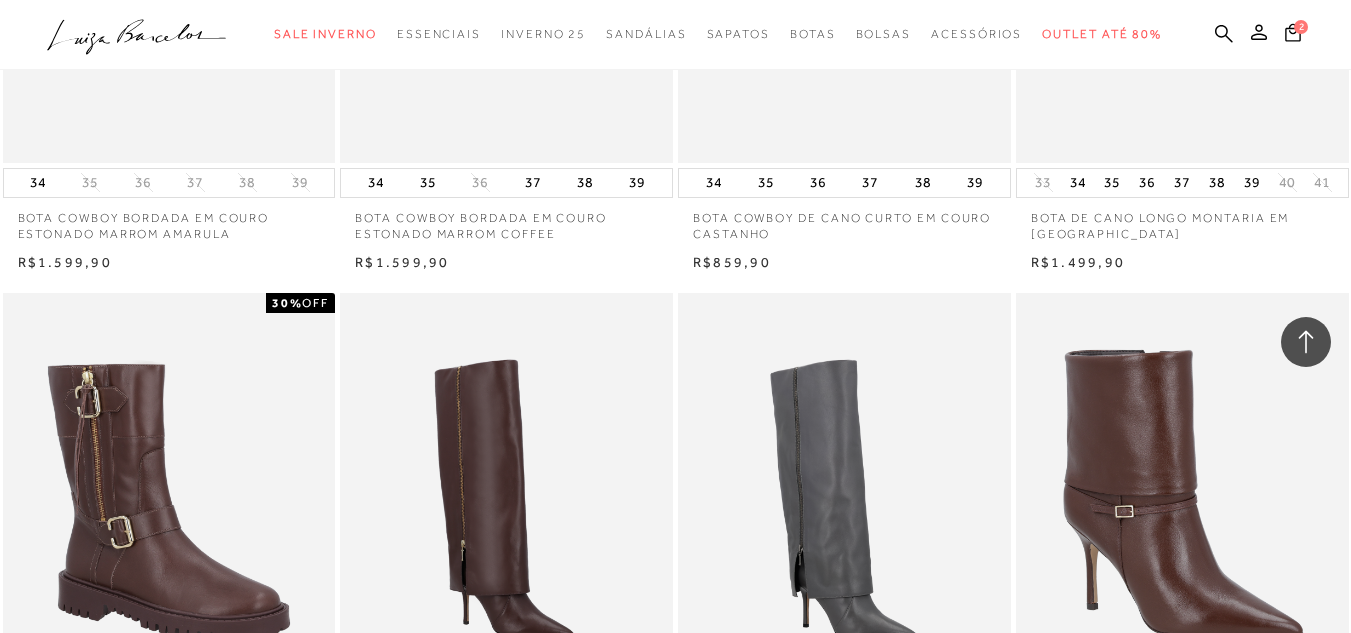 scroll, scrollTop: 2505, scrollLeft: 0, axis: vertical 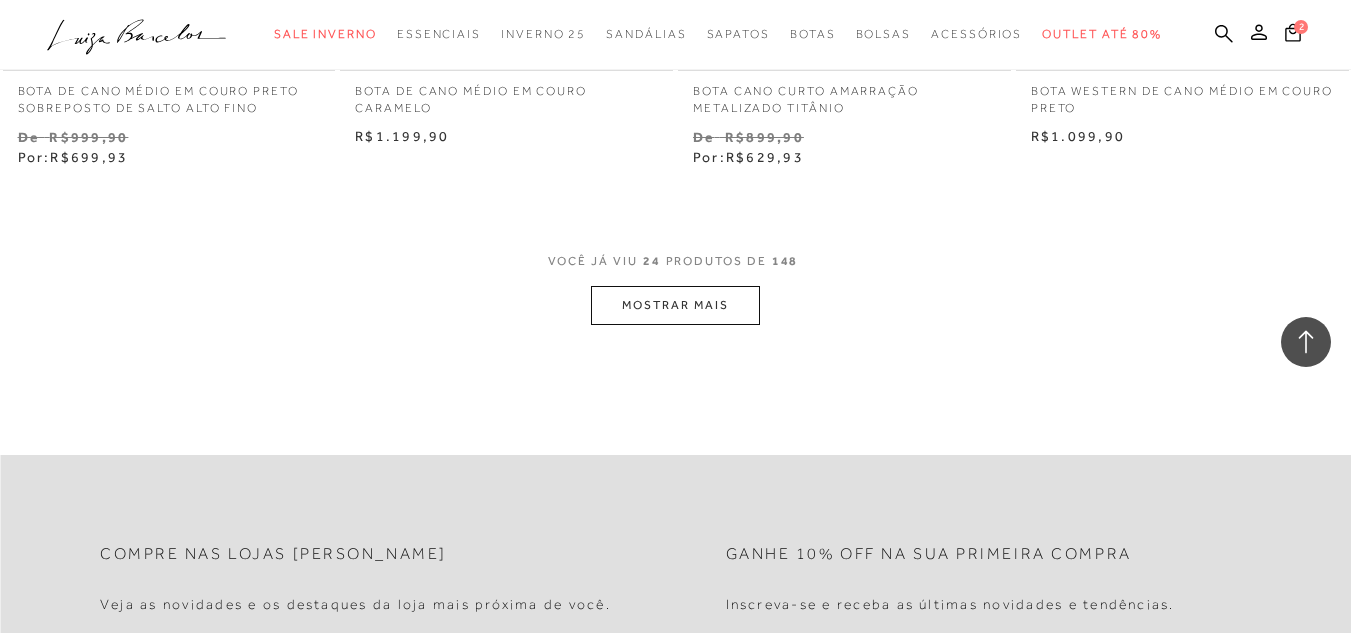 click on "MOSTRAR MAIS" at bounding box center [675, 305] 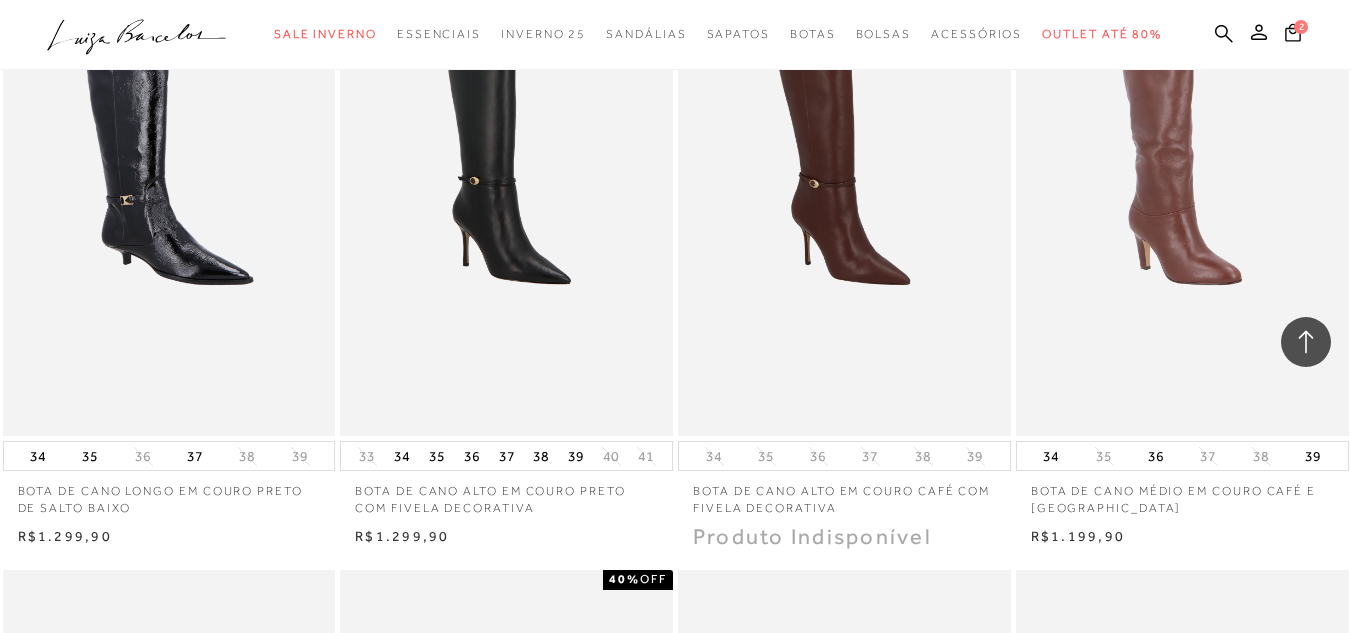 scroll, scrollTop: 6263, scrollLeft: 0, axis: vertical 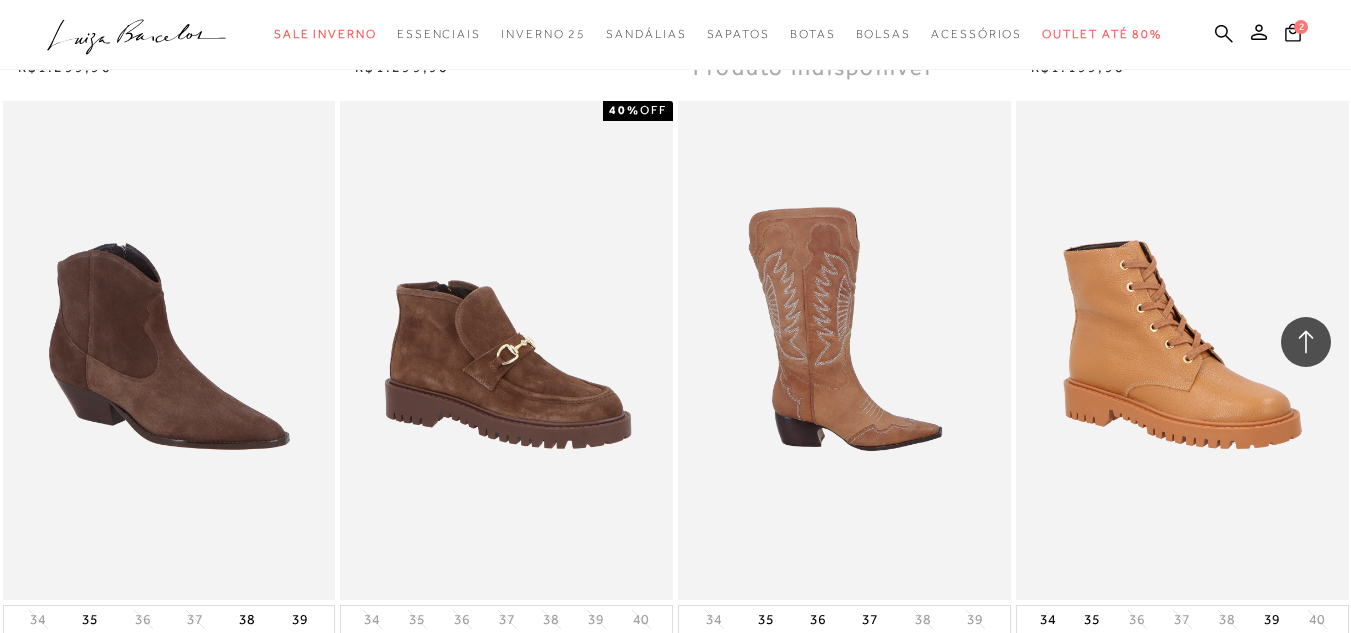 click at bounding box center (845, 350) 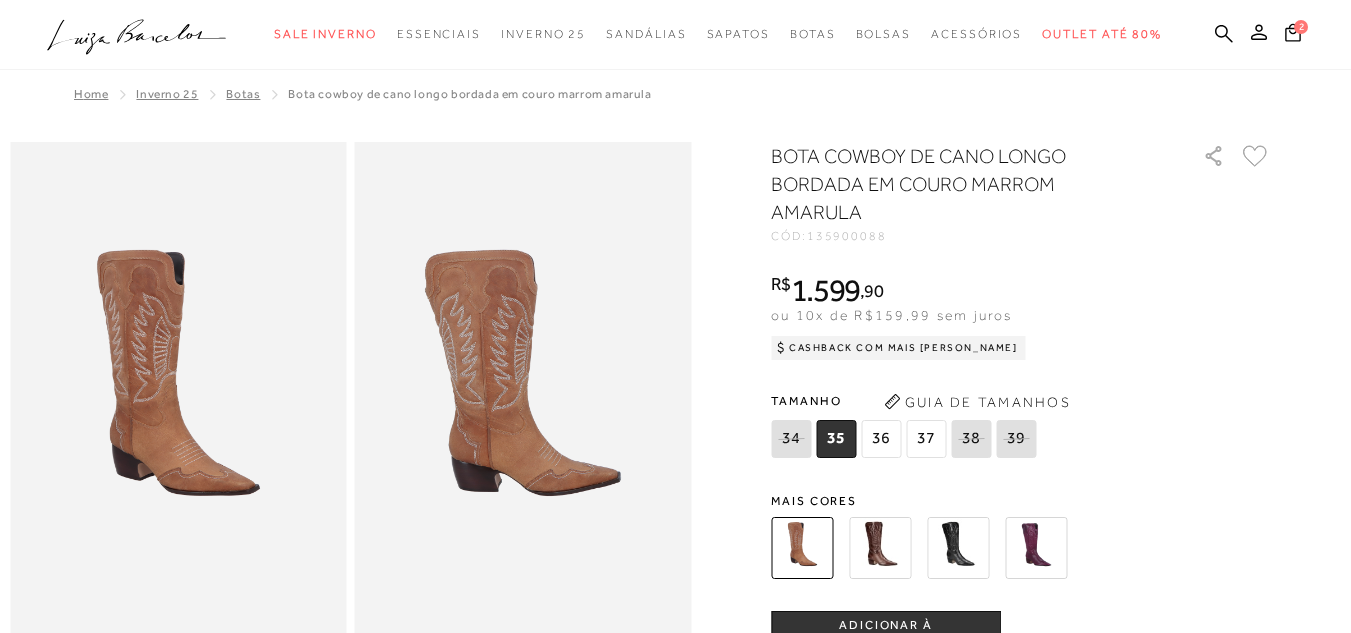 scroll, scrollTop: 0, scrollLeft: 0, axis: both 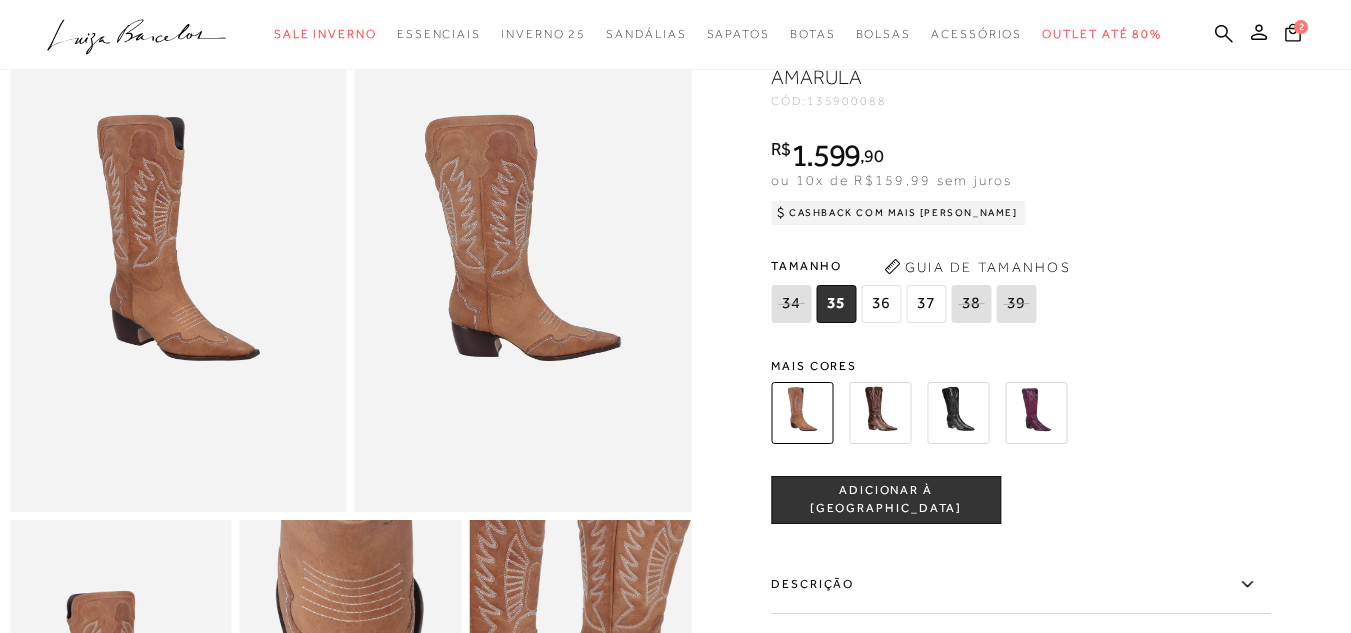 click at bounding box center (1036, 413) 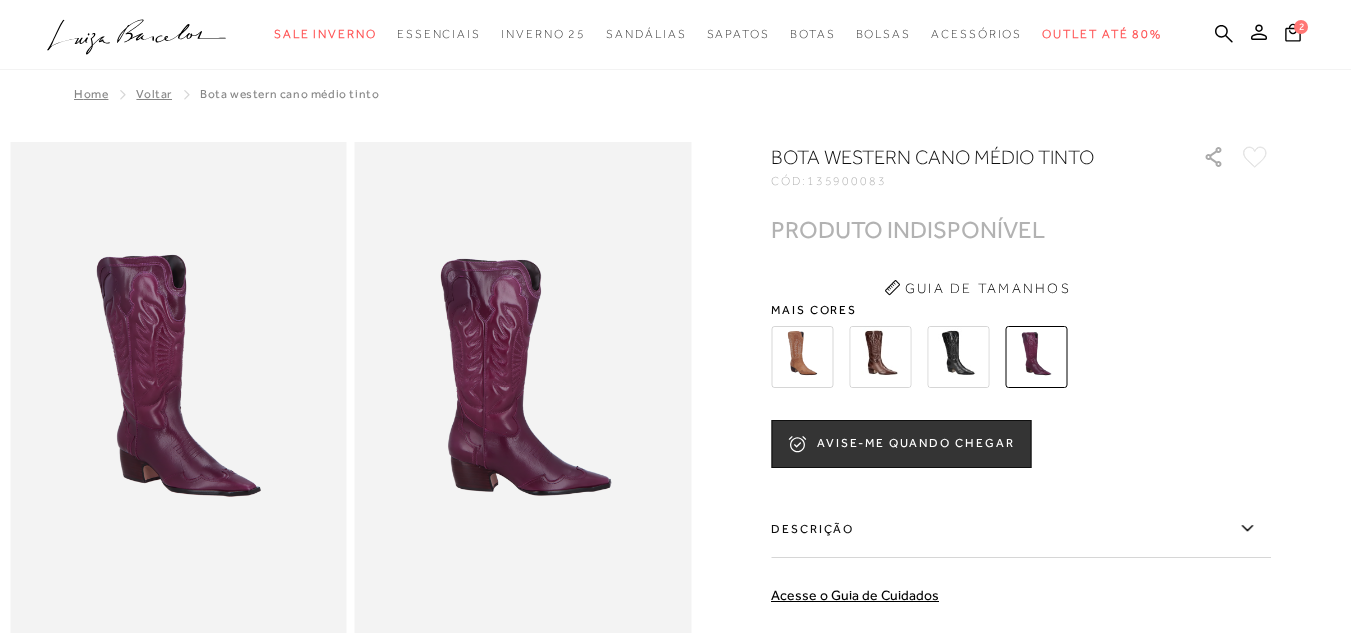 scroll, scrollTop: 0, scrollLeft: 0, axis: both 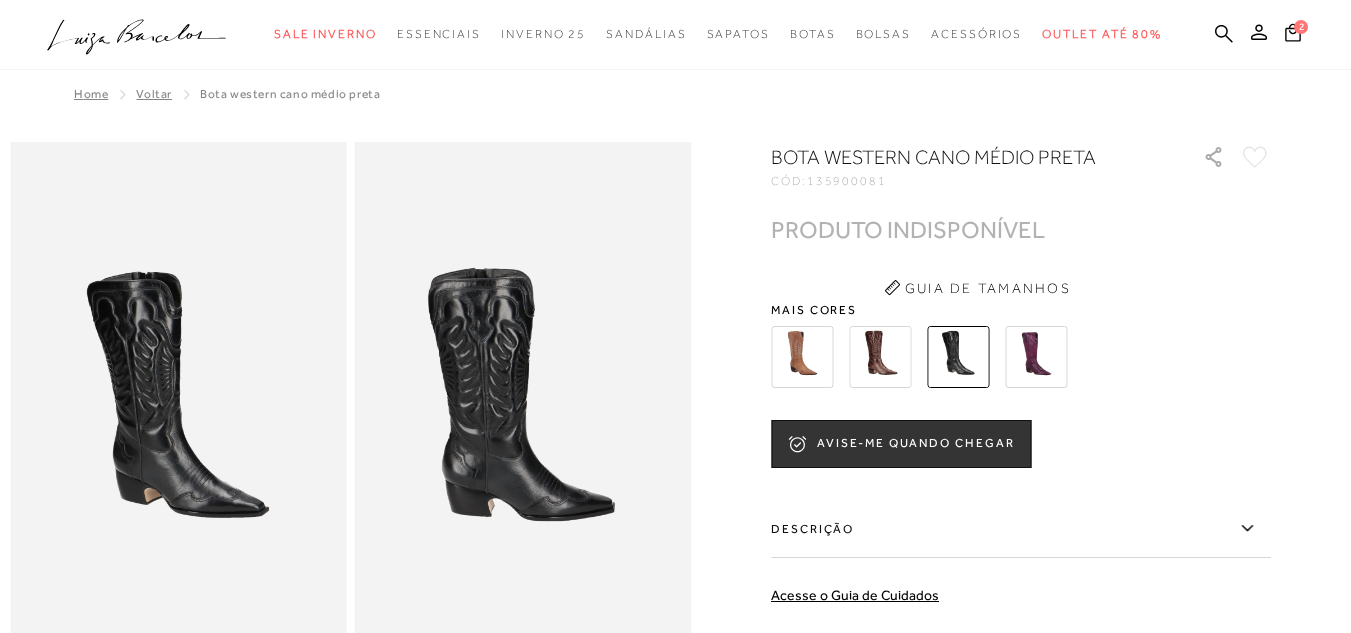 click at bounding box center (880, 357) 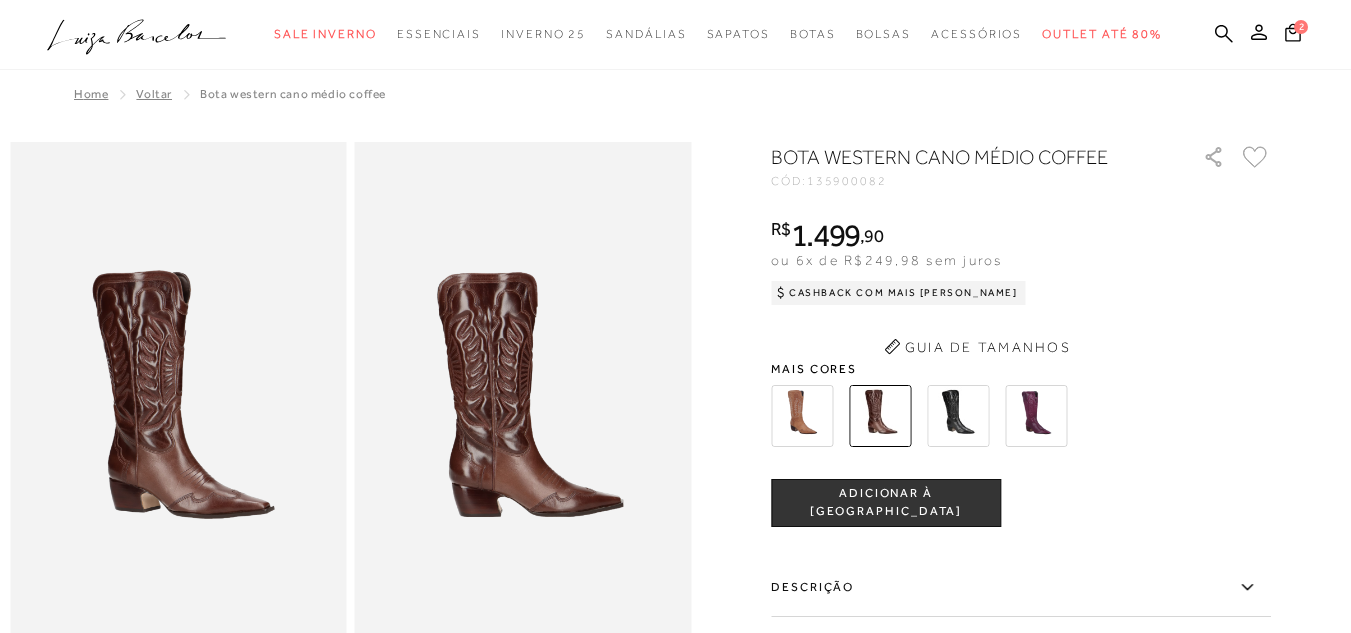 scroll, scrollTop: 0, scrollLeft: 0, axis: both 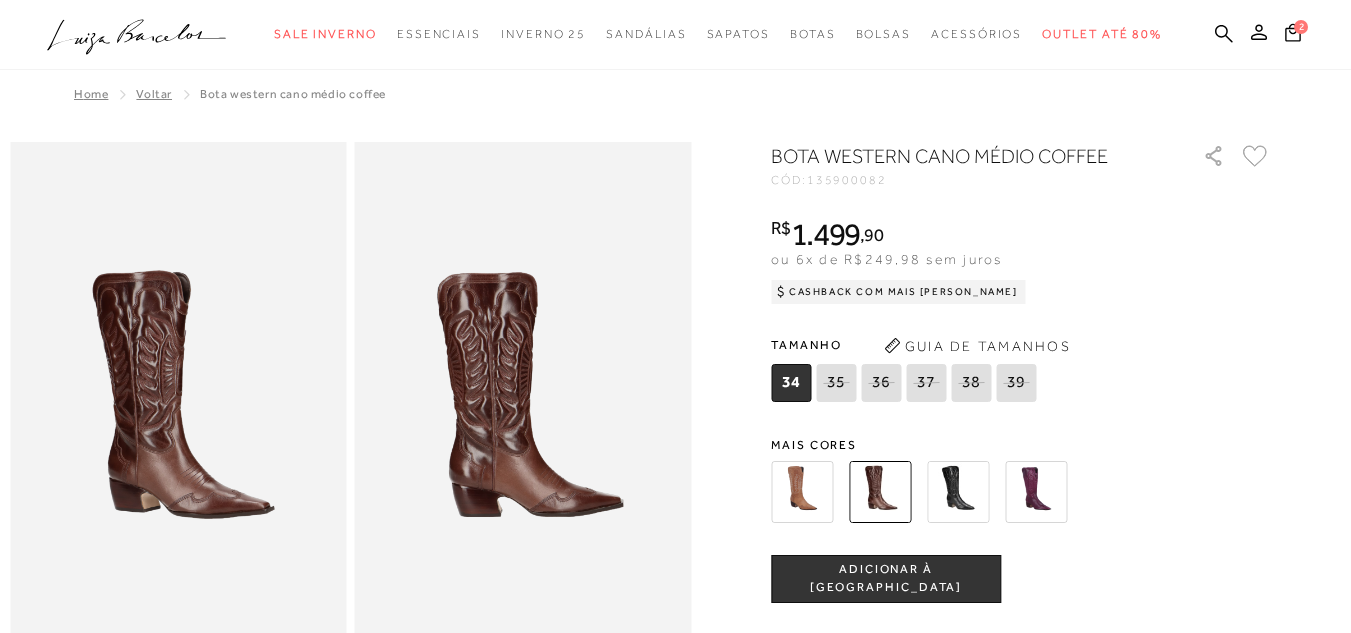 click at bounding box center [802, 492] 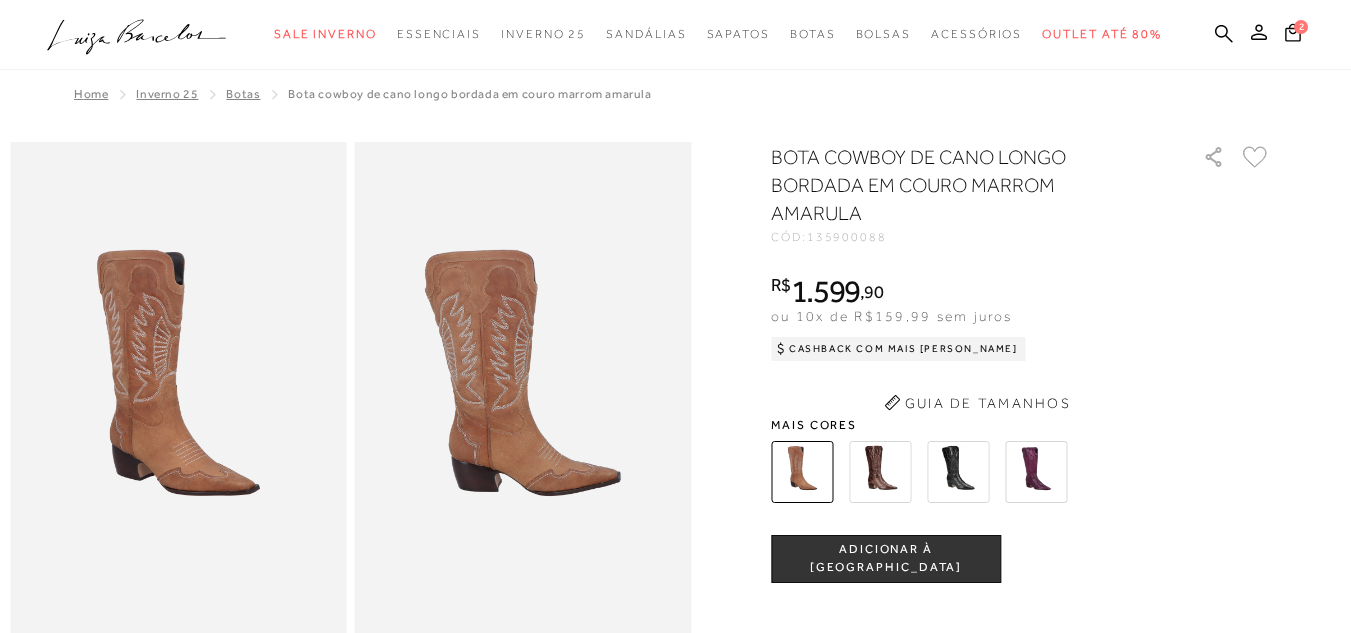 scroll, scrollTop: 0, scrollLeft: 0, axis: both 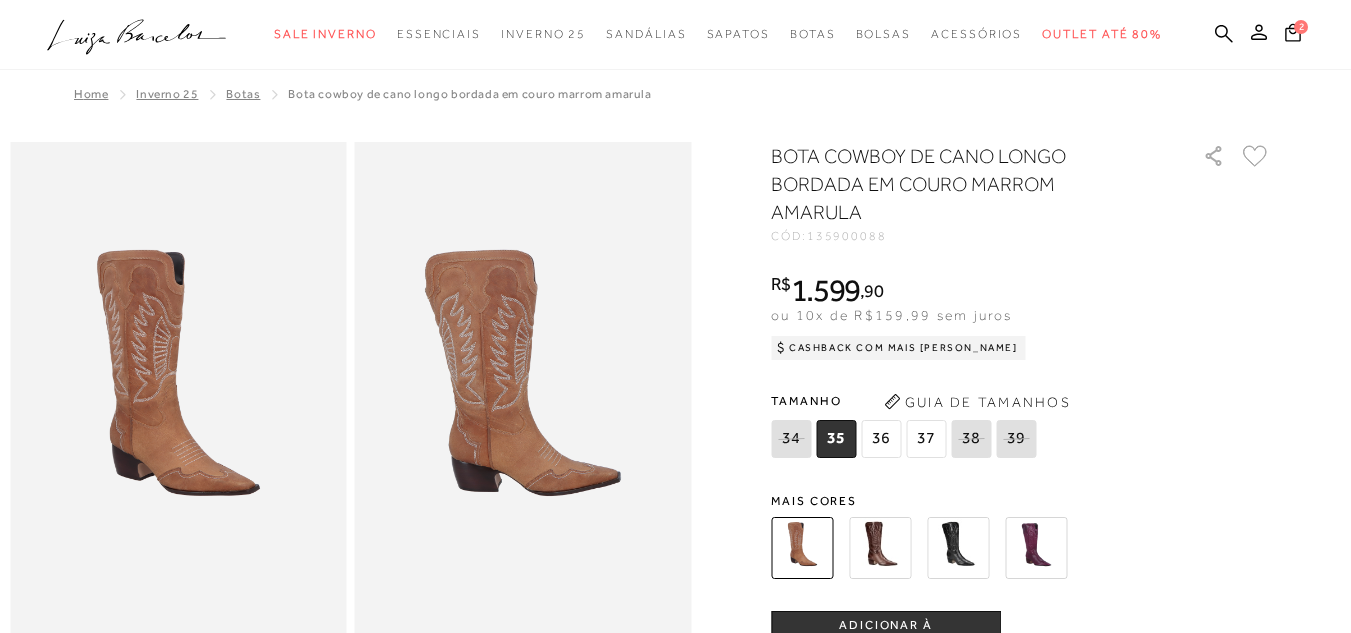 click at bounding box center [880, 548] 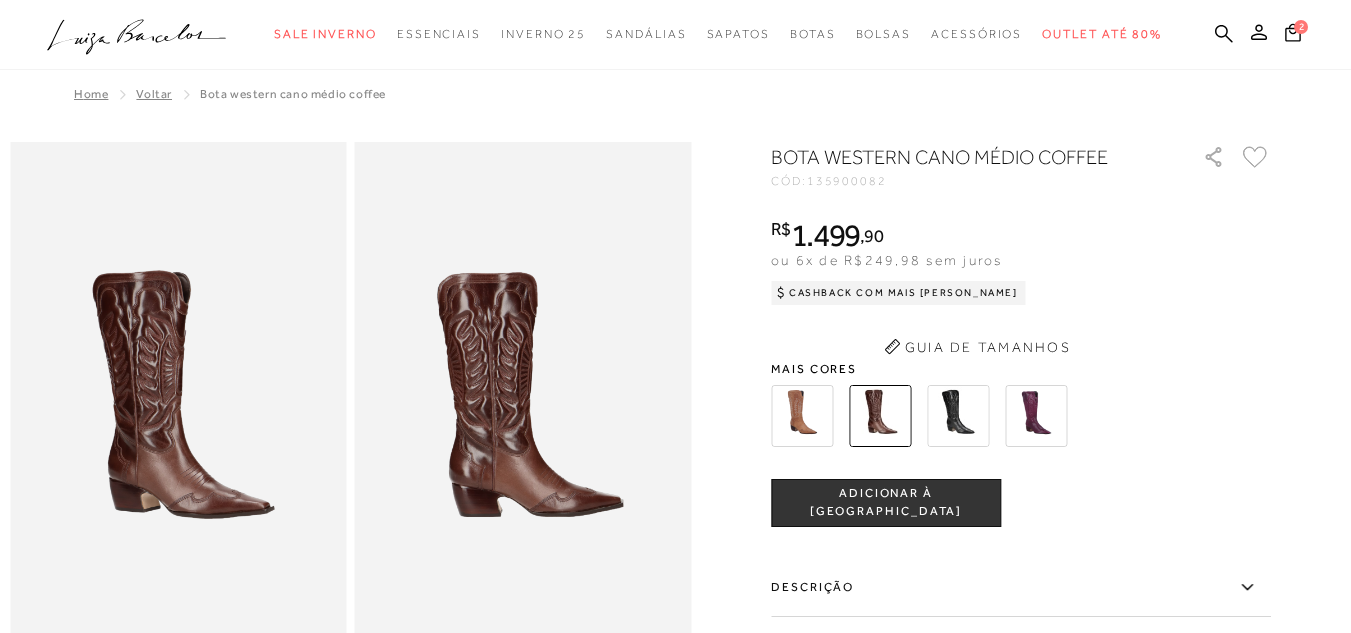 scroll, scrollTop: 0, scrollLeft: 0, axis: both 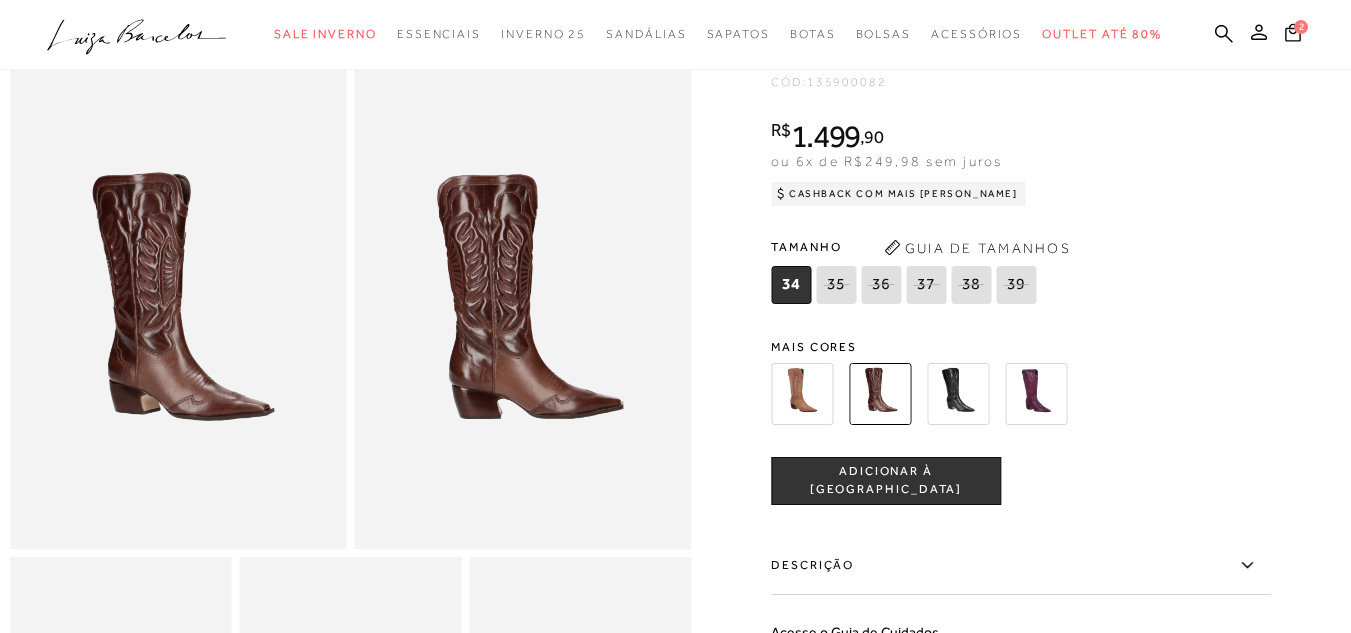 click at bounding box center (802, 394) 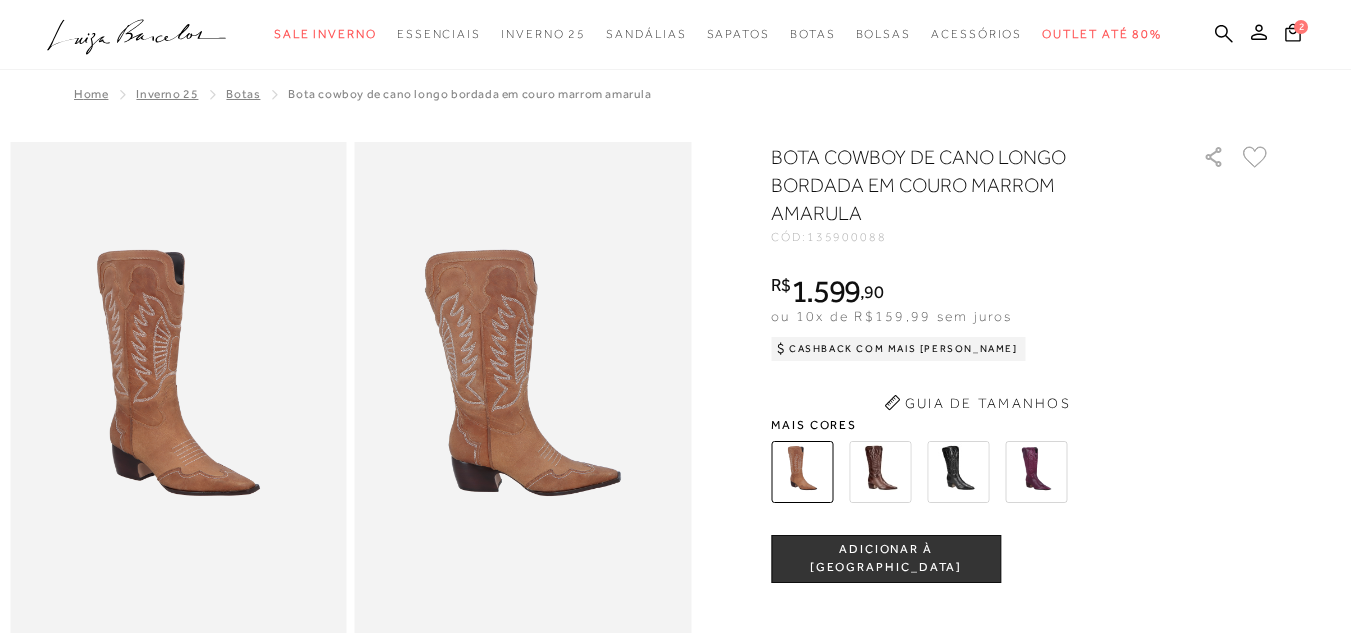scroll, scrollTop: 0, scrollLeft: 0, axis: both 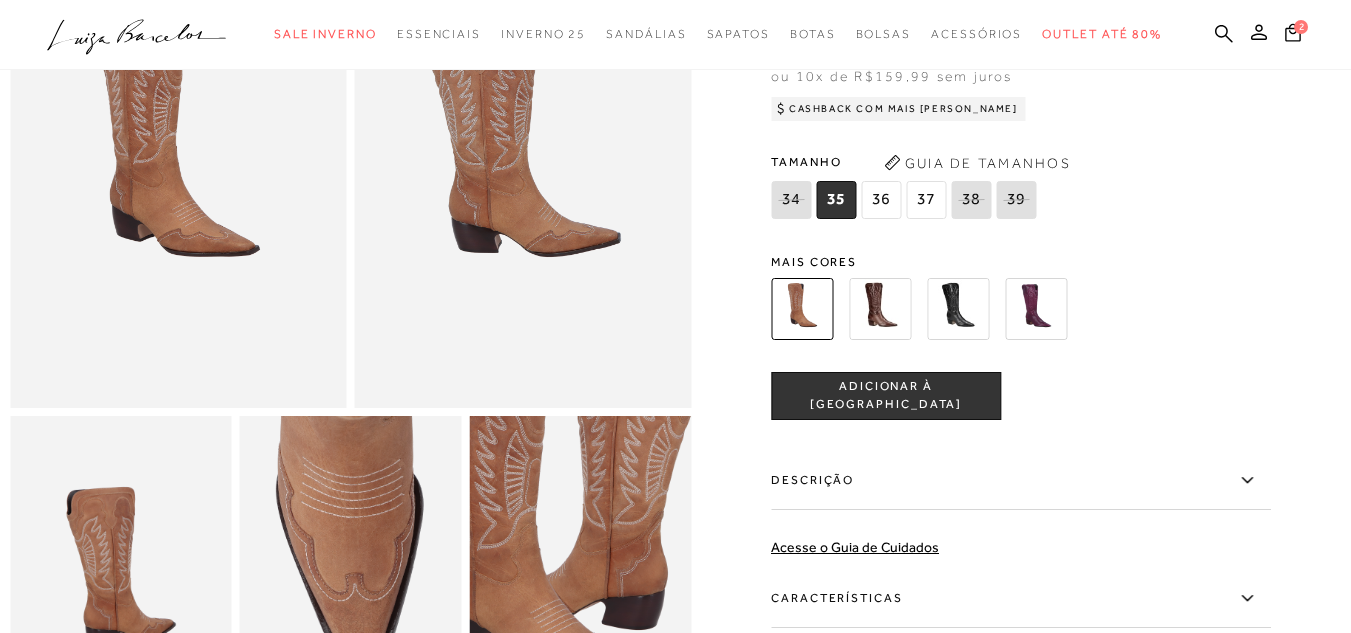 click at bounding box center [880, 309] 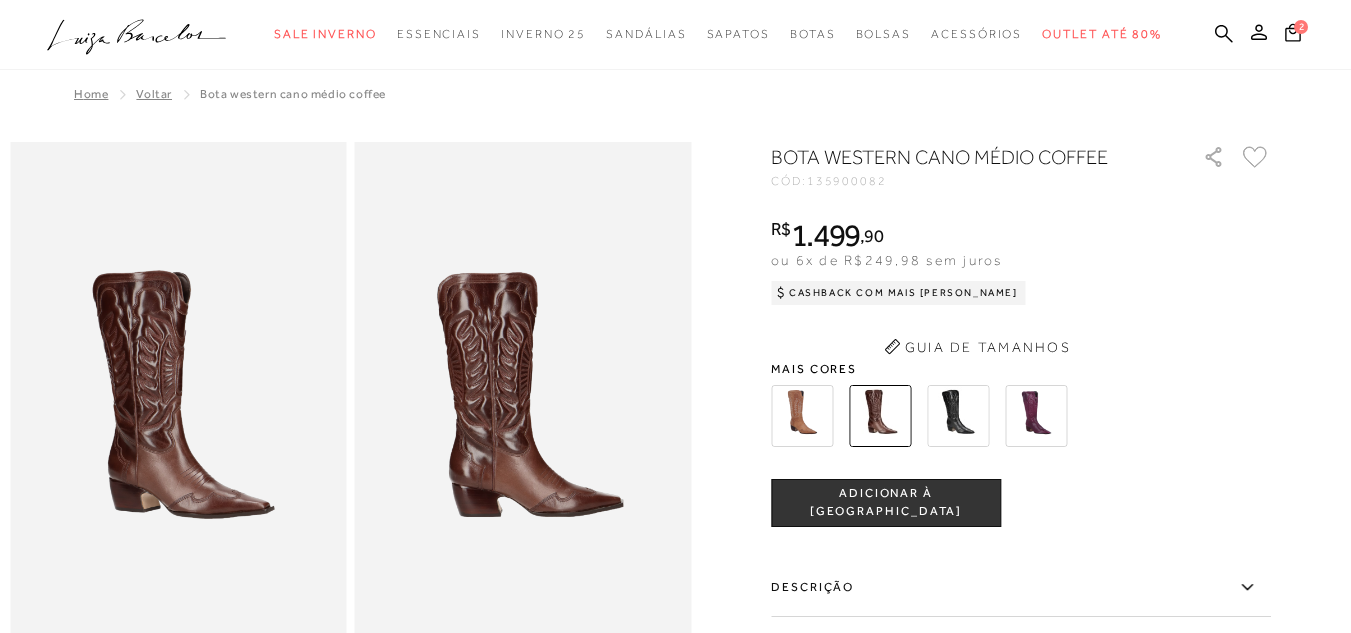 scroll, scrollTop: 0, scrollLeft: 0, axis: both 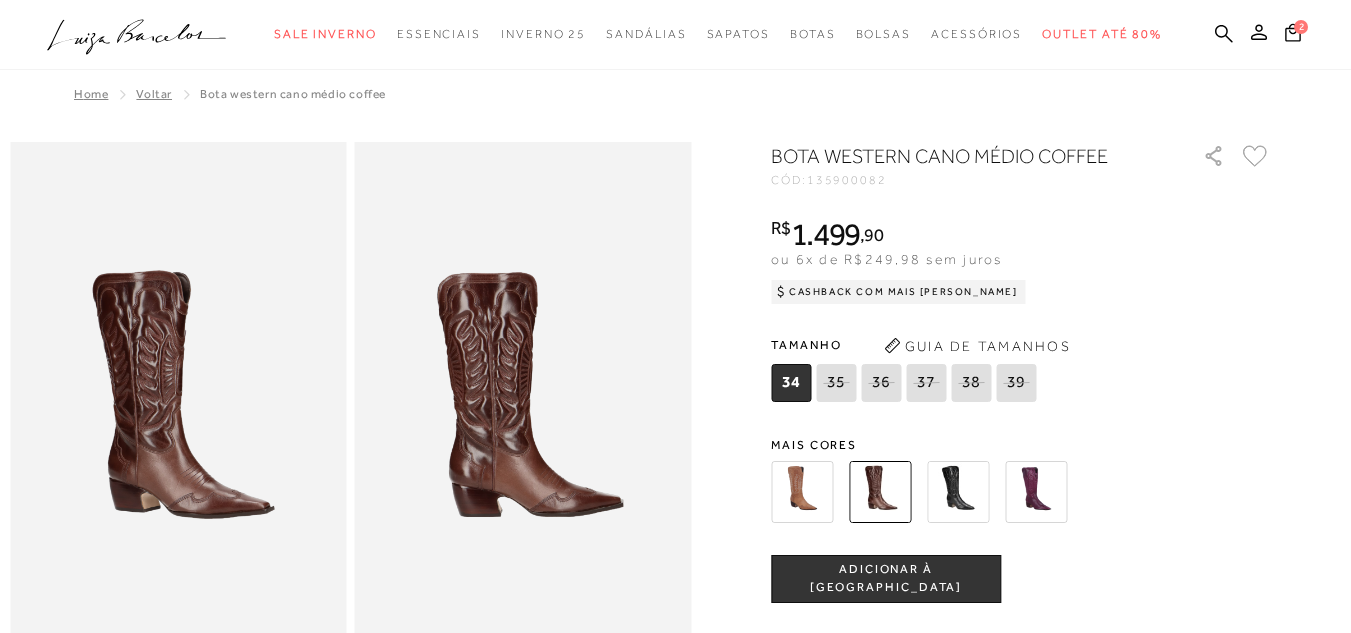 click on "BOTA WESTERN CANO MÉDIO COFFEE
CÓD:
135900082
×
É necessário selecionar um tamanho para adicionar o produto como favorito.
R$ 1.499 , 90
ou 6x de R$249,98 sem juros
Cashback com Mais Luiza
R$1.499,90
34" at bounding box center [1021, 573] 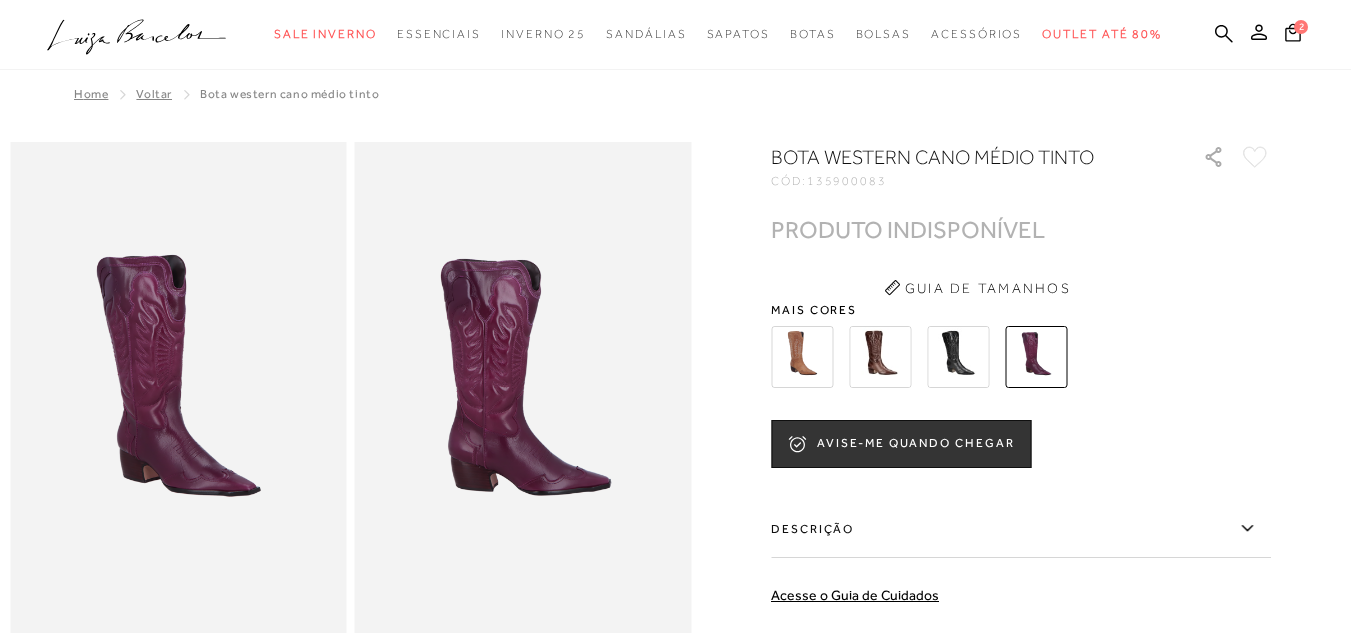scroll, scrollTop: 0, scrollLeft: 0, axis: both 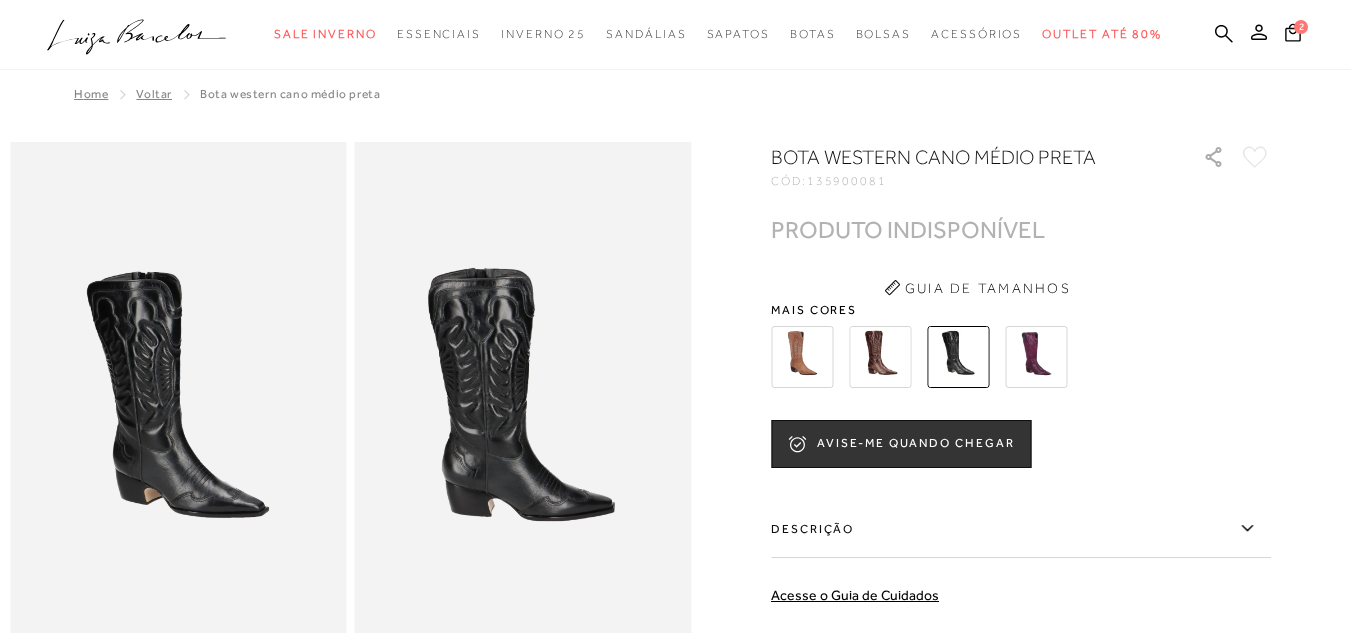 click at bounding box center [880, 357] 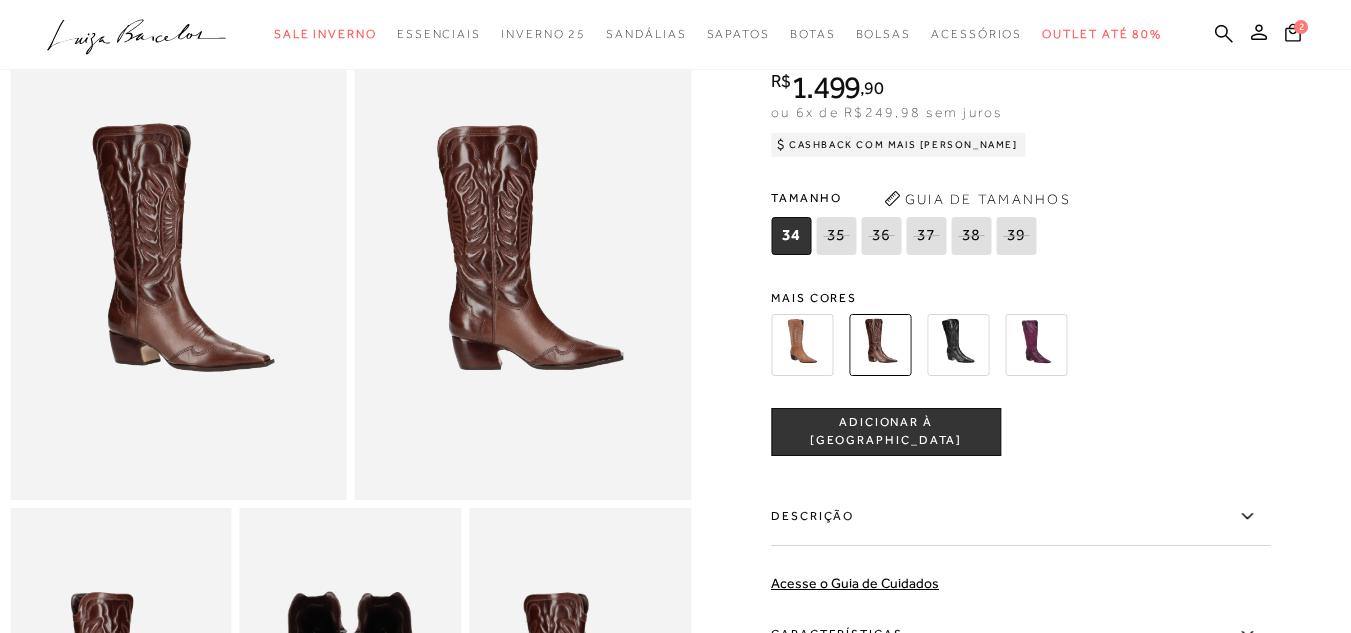 scroll, scrollTop: 176, scrollLeft: 0, axis: vertical 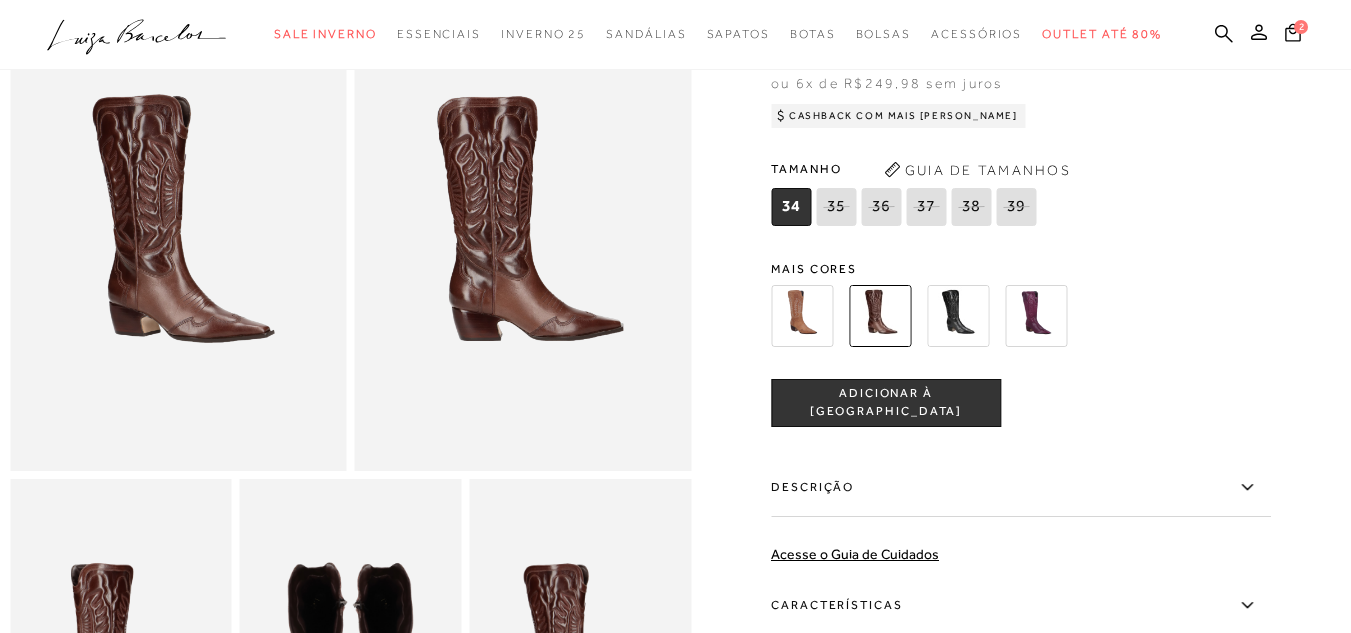 click 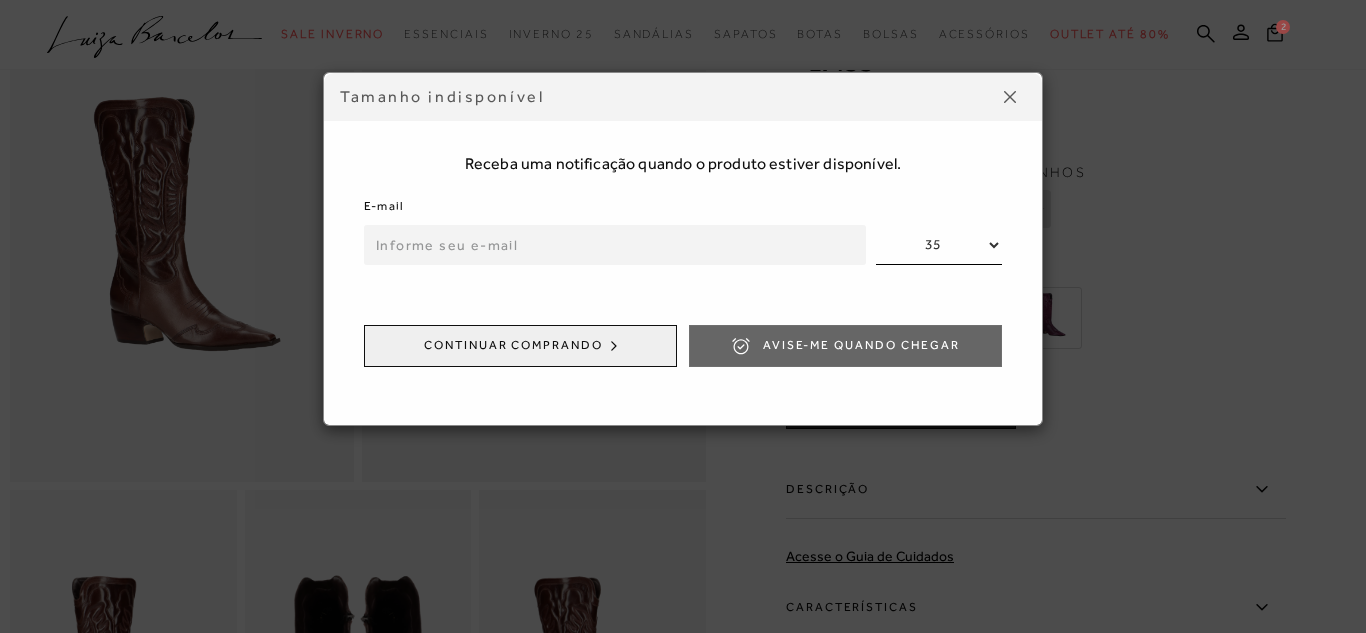 click at bounding box center [615, 245] 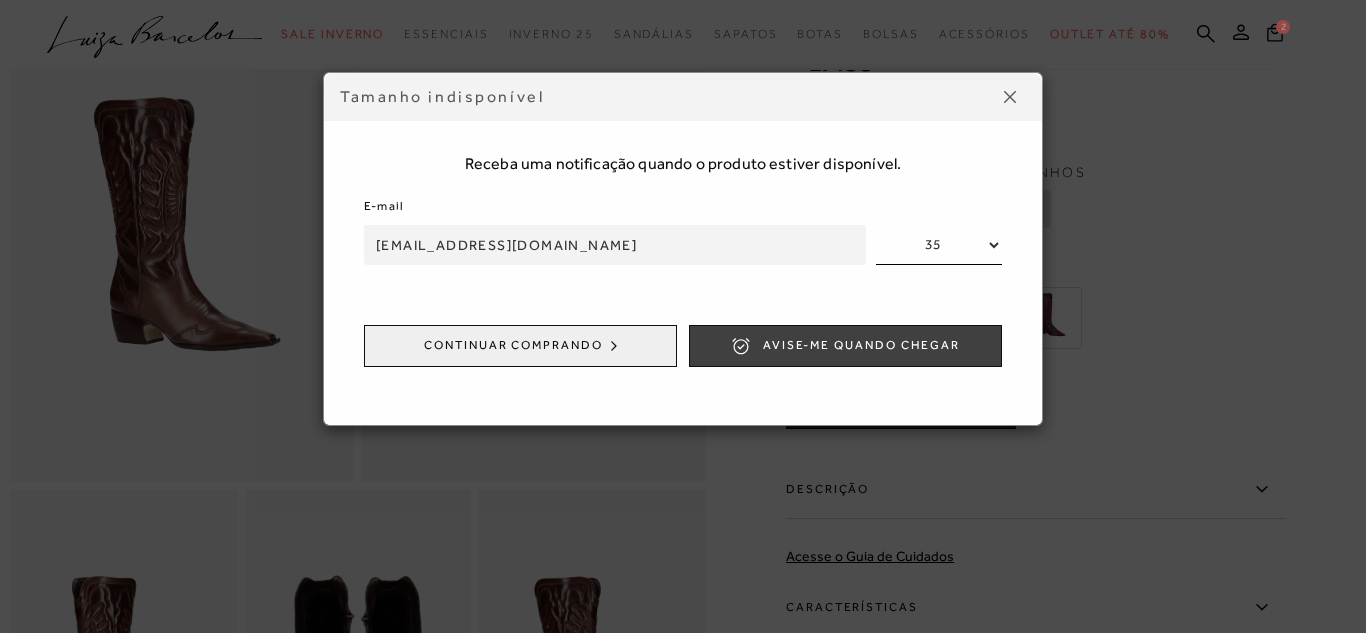 click on "Avise-me quando chegar" at bounding box center [861, 345] 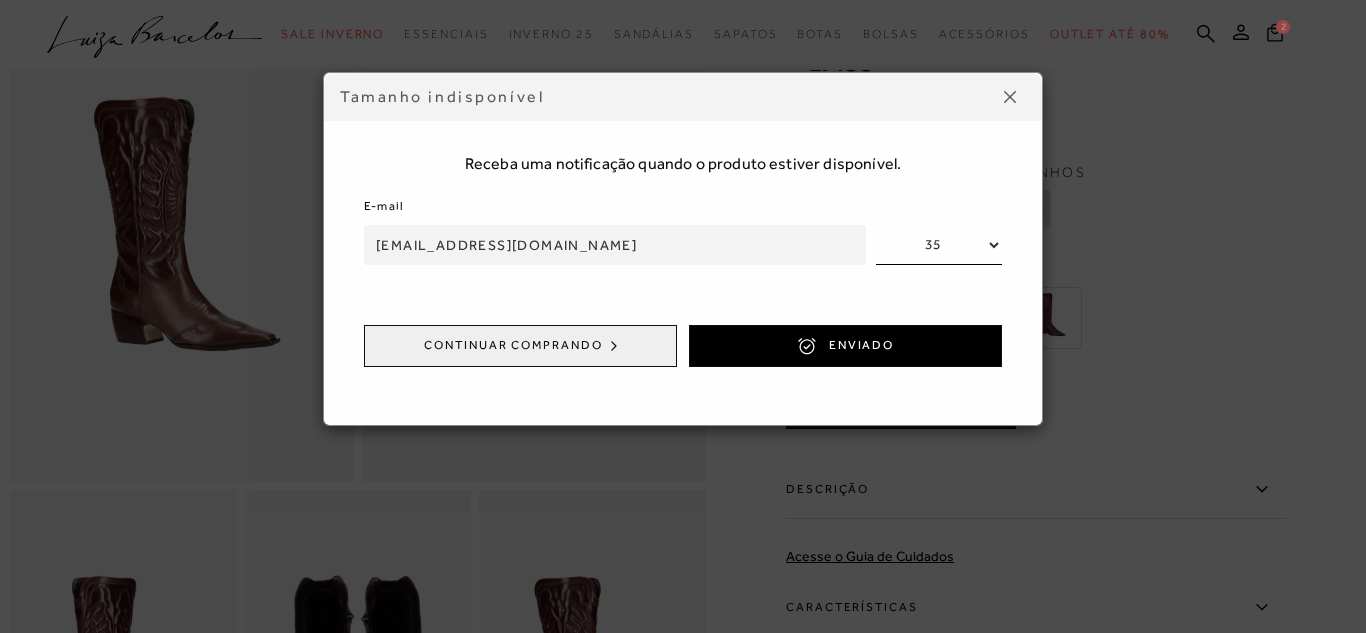 click at bounding box center [1010, 97] 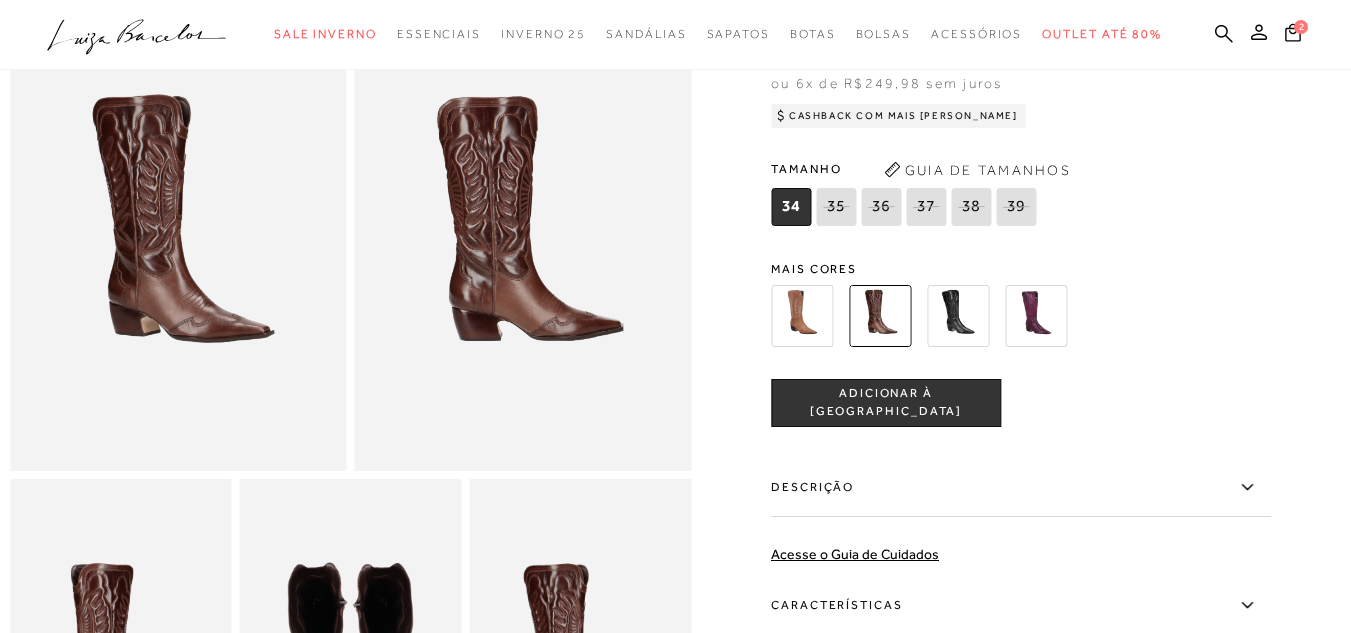 scroll, scrollTop: 0, scrollLeft: 0, axis: both 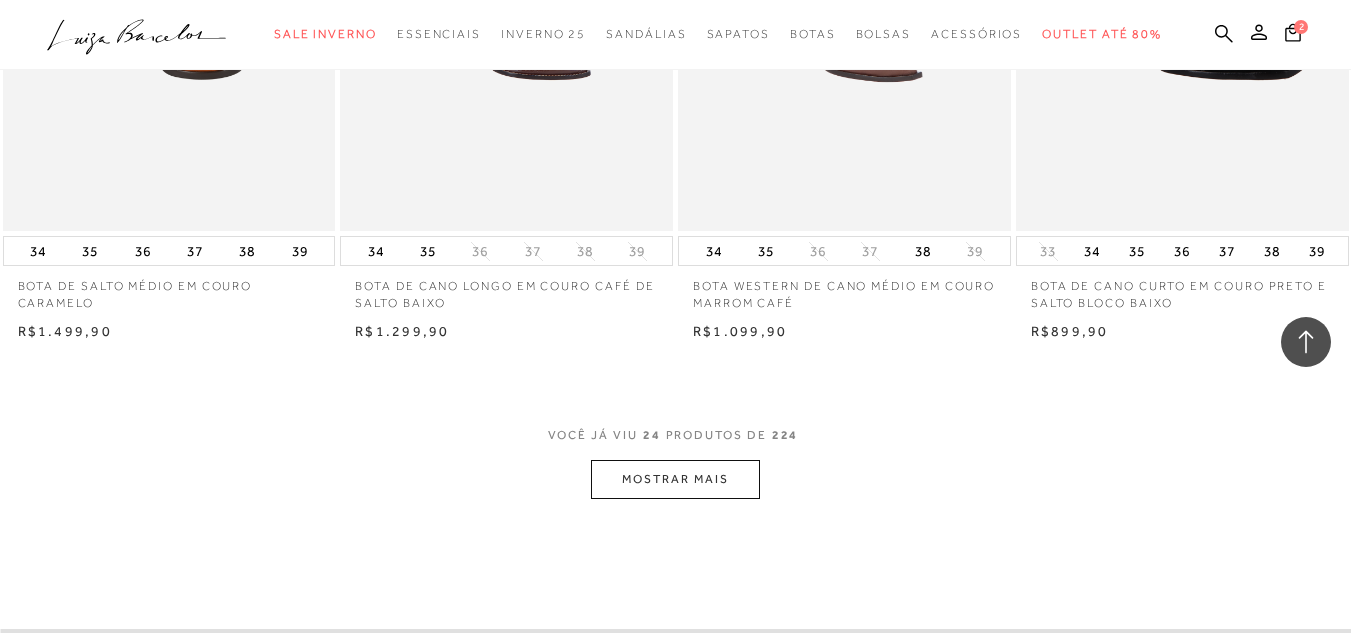 click on "MOSTRAR MAIS" at bounding box center (675, 479) 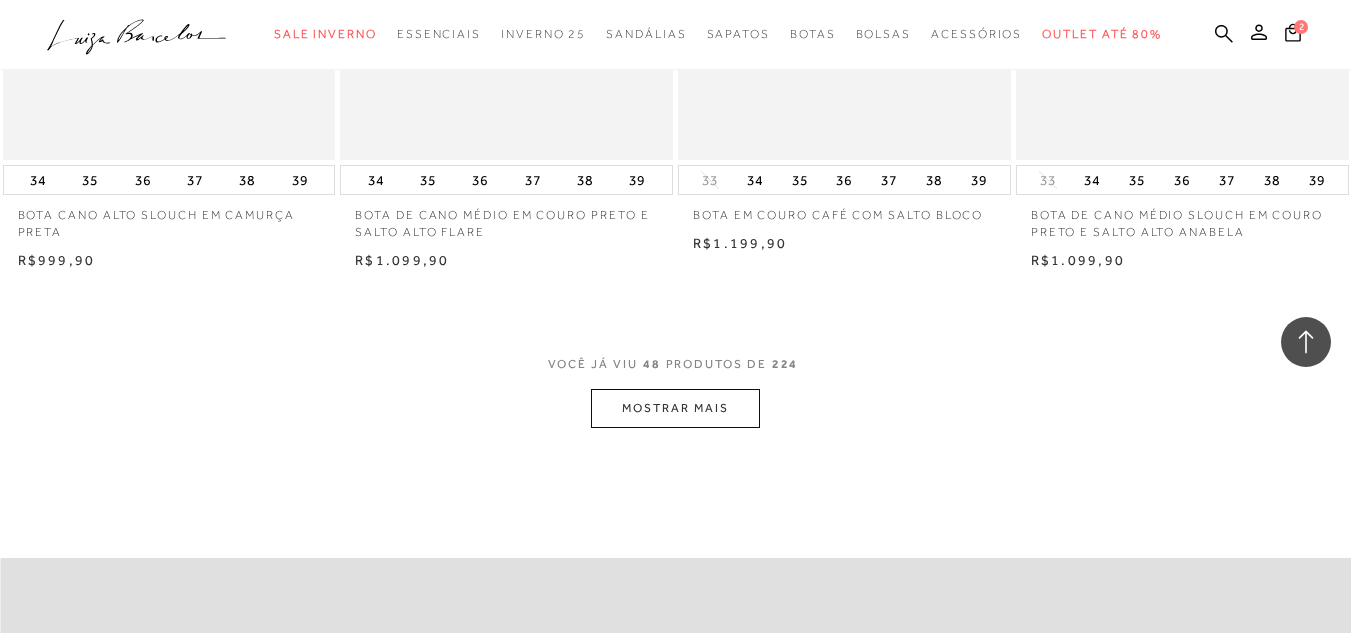 scroll, scrollTop: 7491, scrollLeft: 0, axis: vertical 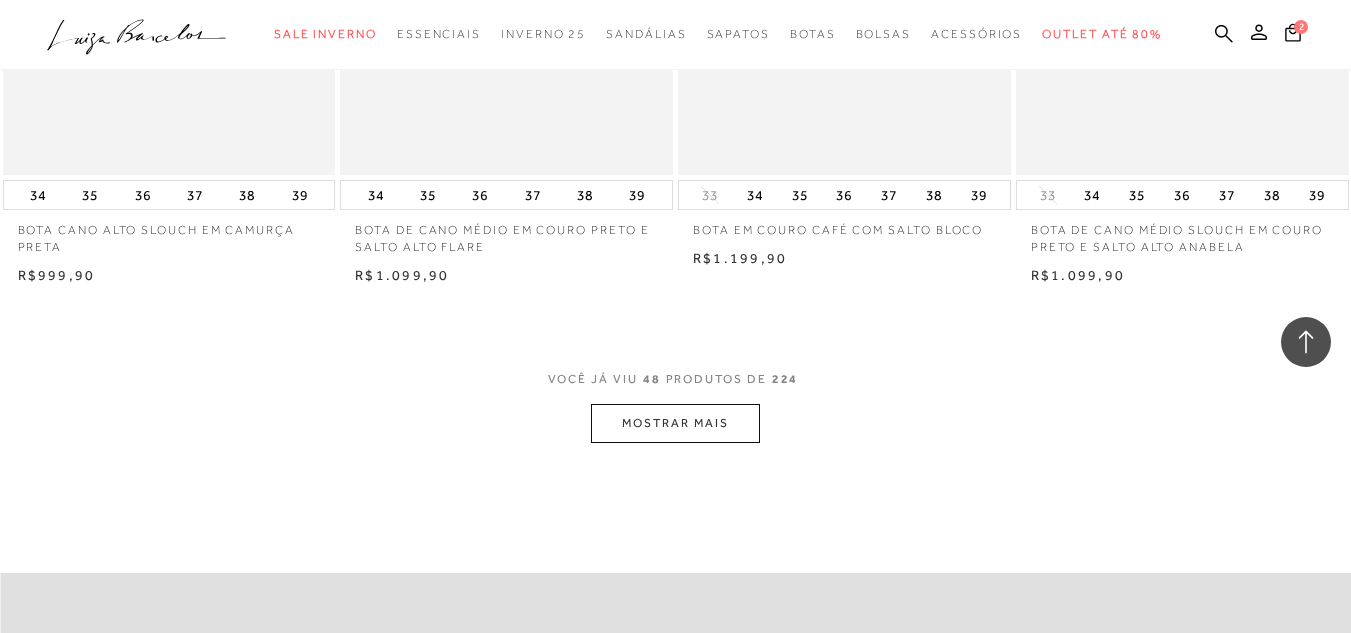 click on "MOSTRAR MAIS" at bounding box center [675, 423] 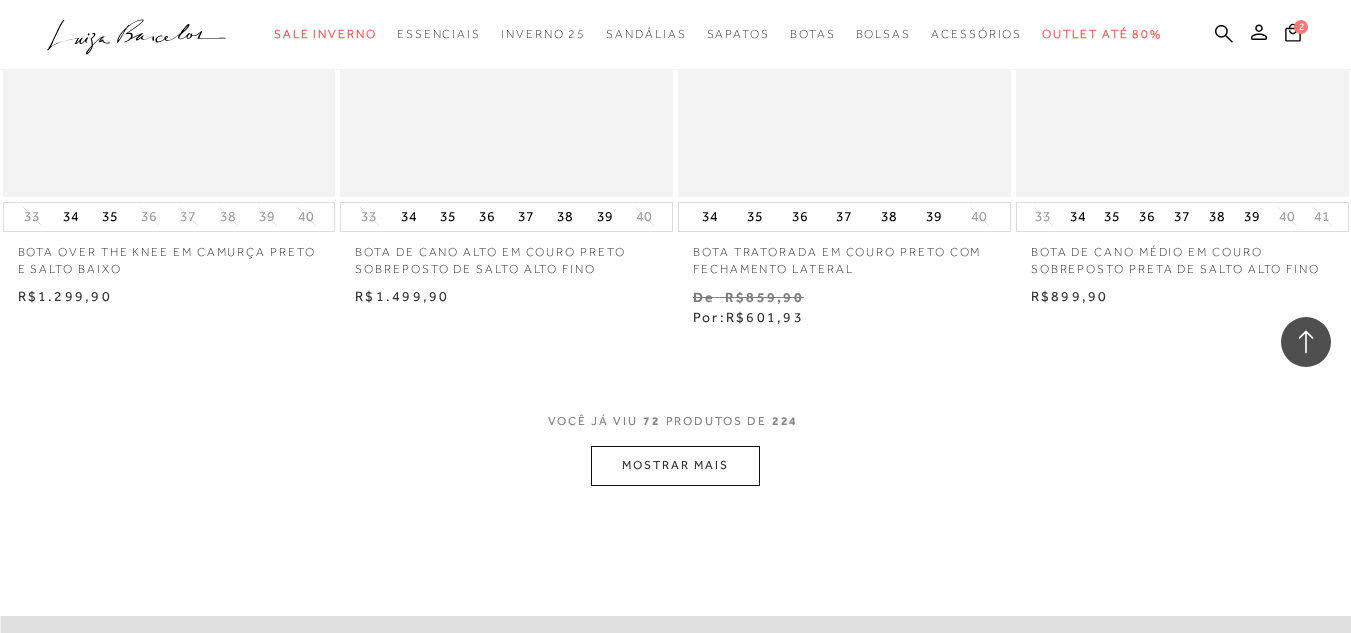 scroll, scrollTop: 11410, scrollLeft: 0, axis: vertical 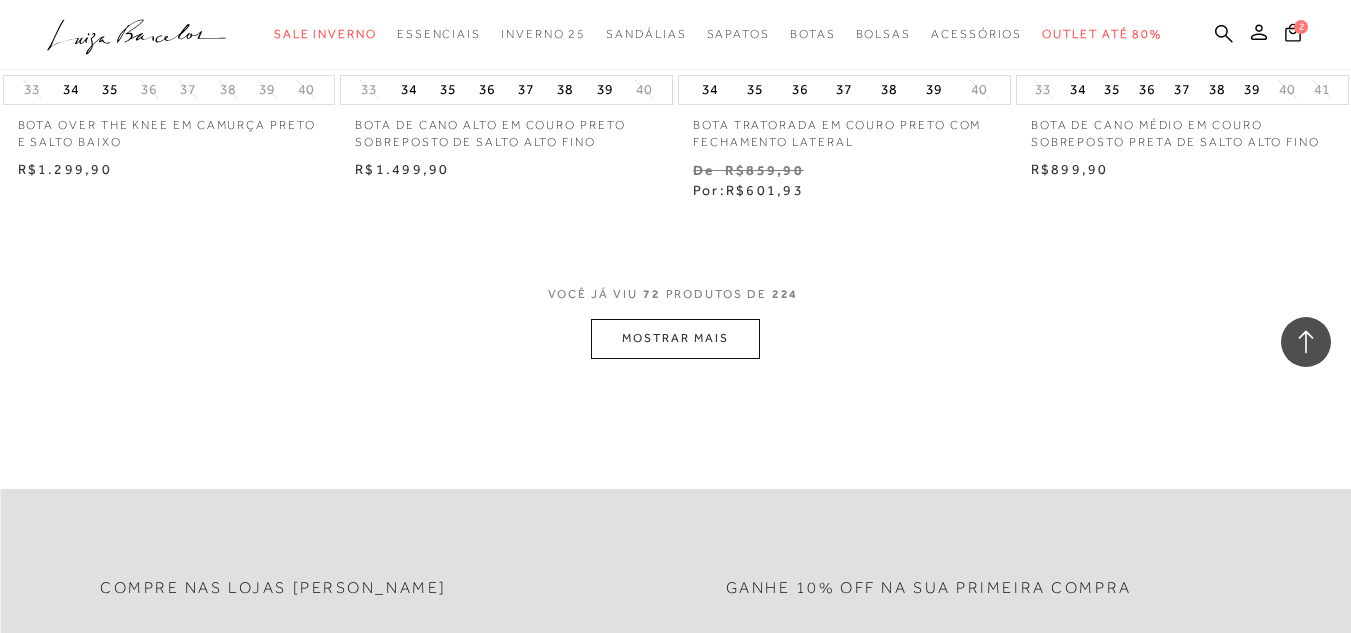 click on "MOSTRAR MAIS" at bounding box center (675, 338) 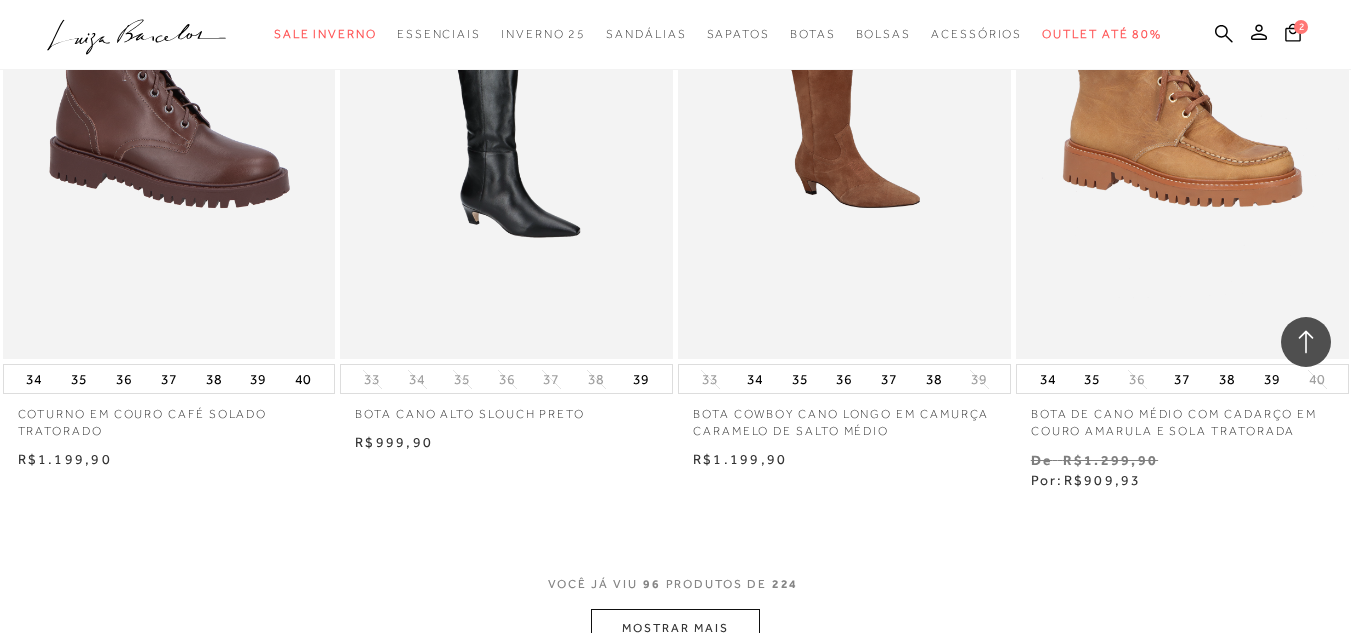 scroll, scrollTop: 14810, scrollLeft: 0, axis: vertical 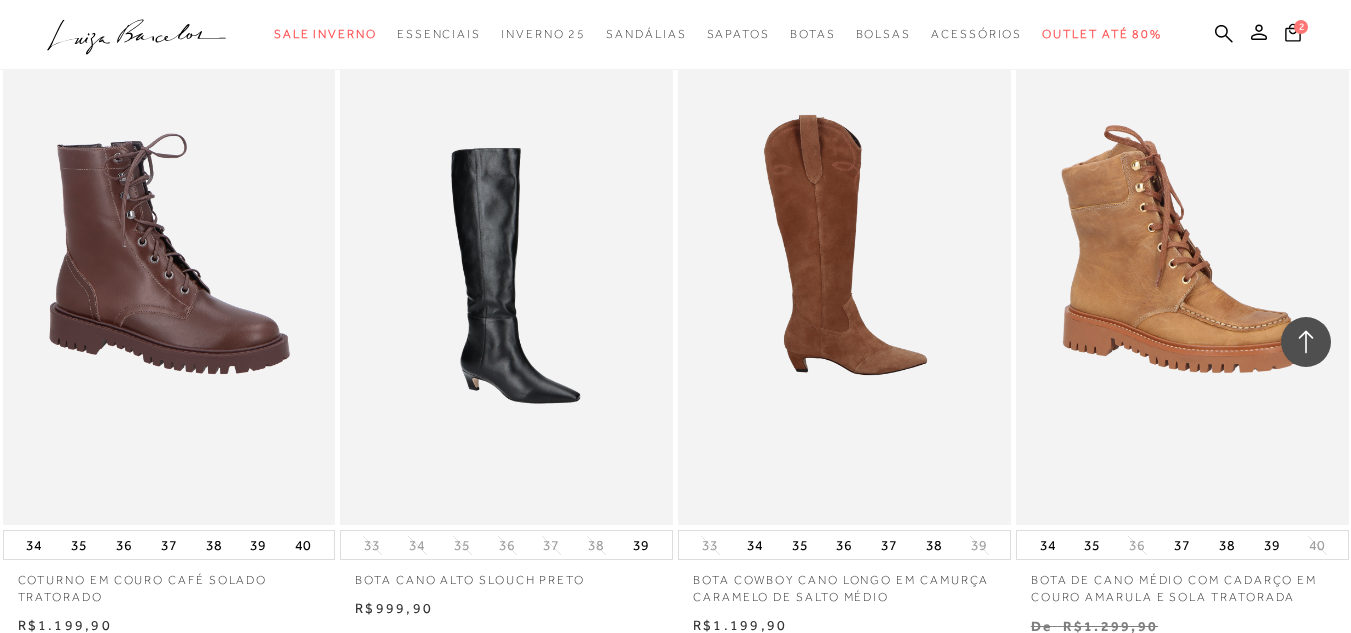 click at bounding box center (845, 275) 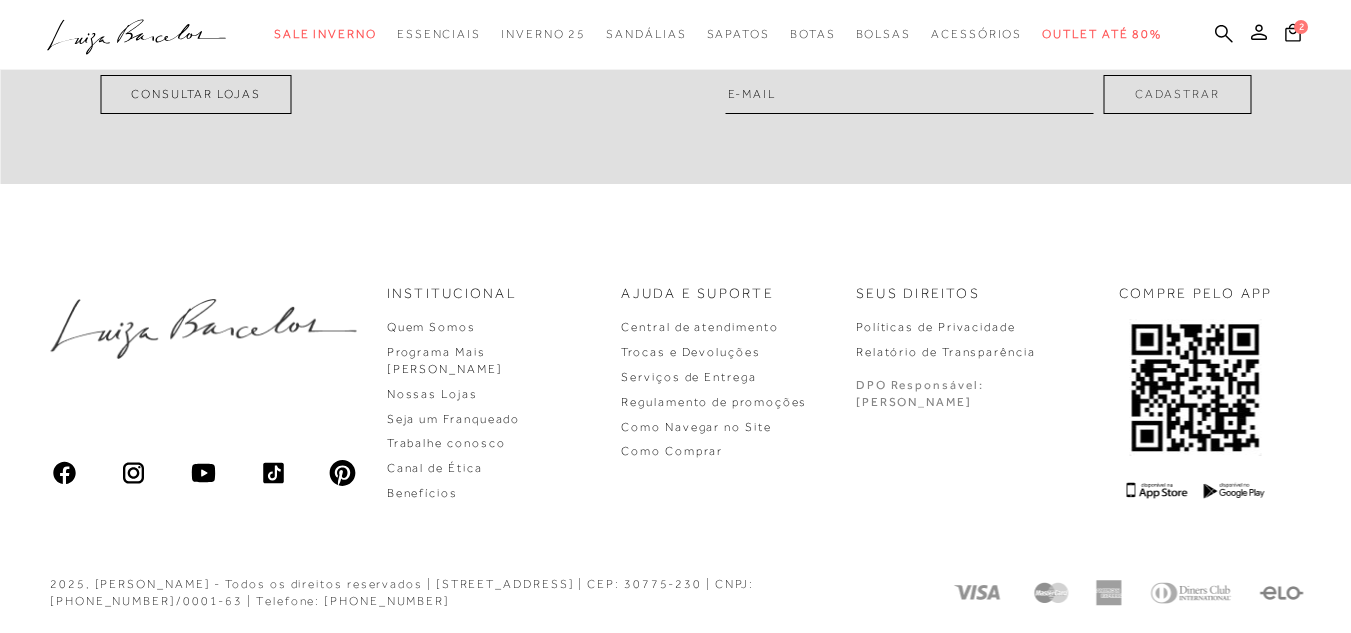 scroll, scrollTop: 0, scrollLeft: 0, axis: both 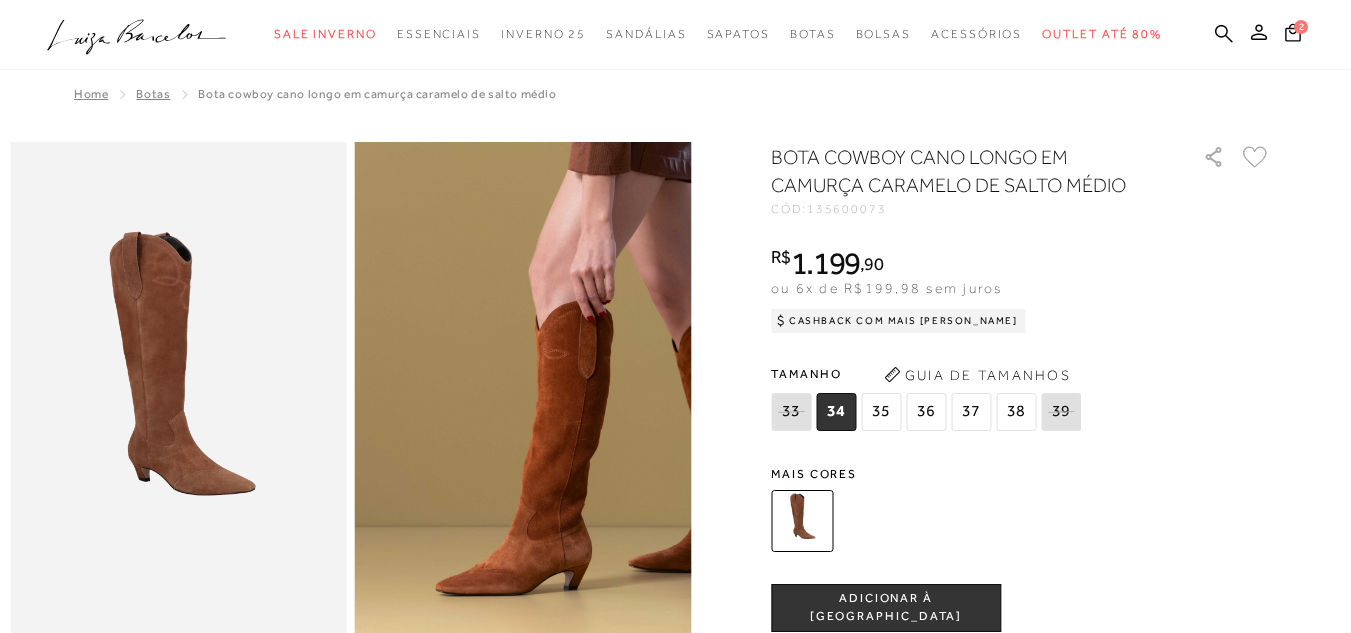 click on "35" at bounding box center (881, 412) 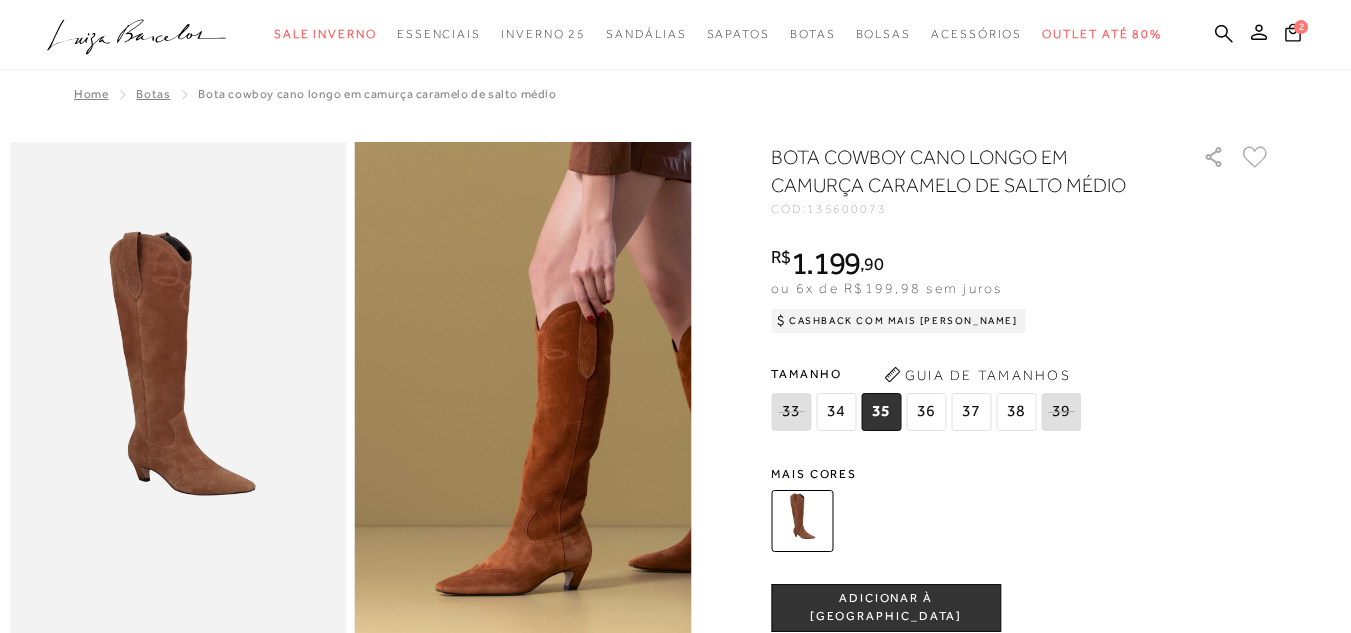 click on "37" at bounding box center (971, 412) 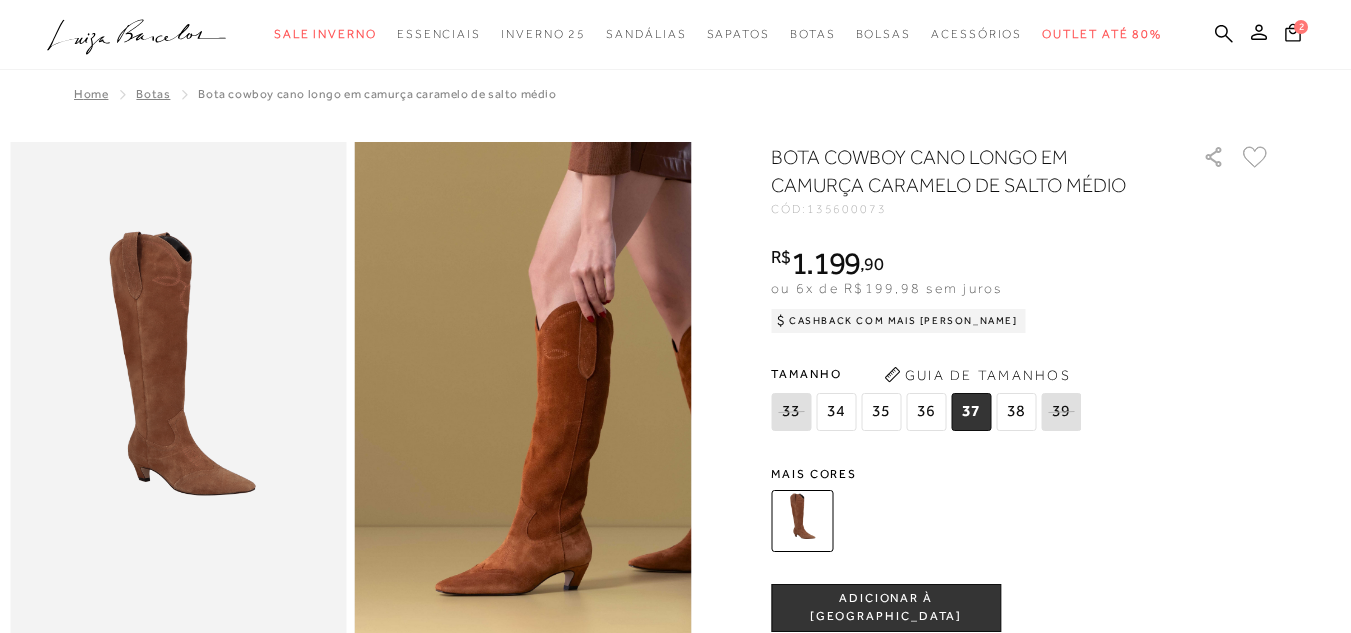 click on "38" at bounding box center (1016, 412) 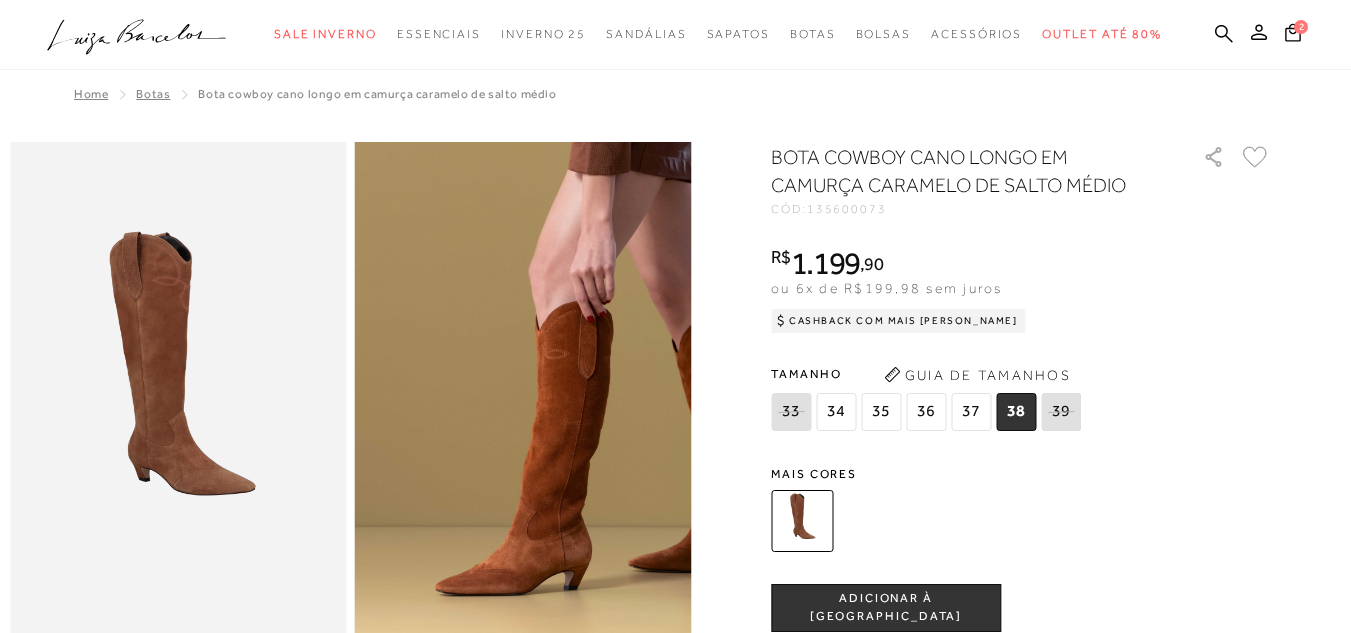click at bounding box center [523, 394] 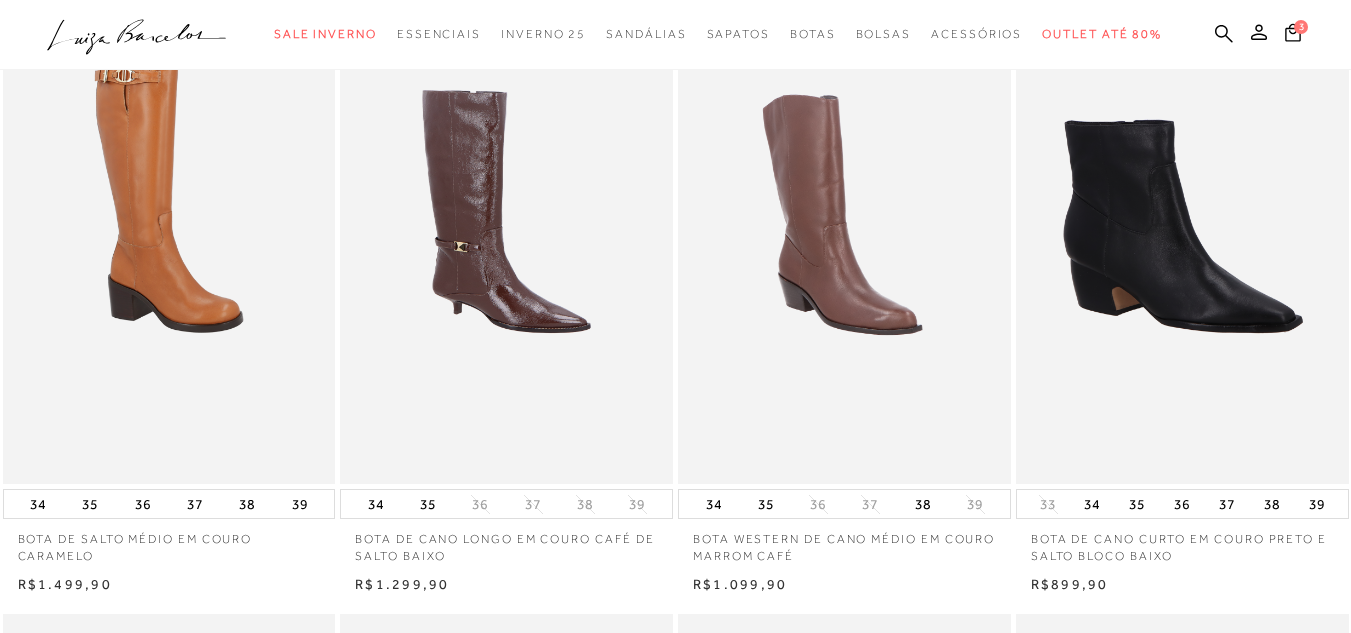 scroll, scrollTop: 14810, scrollLeft: 0, axis: vertical 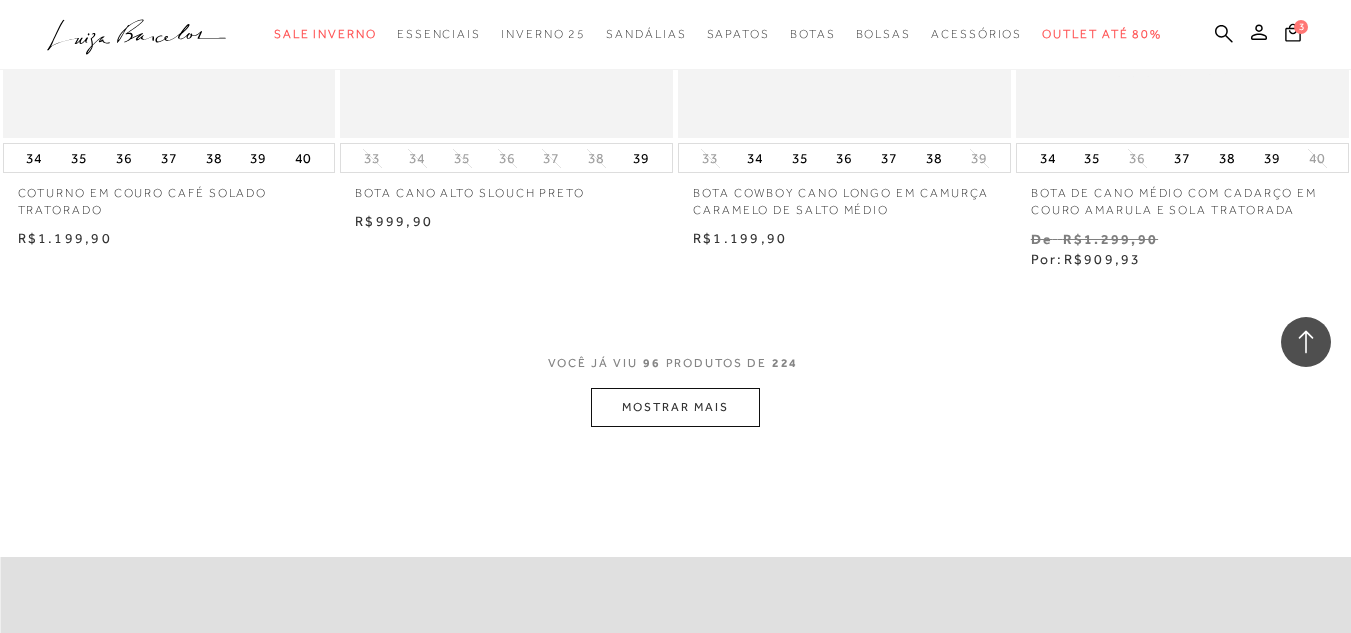 click on "MOSTRAR MAIS" at bounding box center (675, 407) 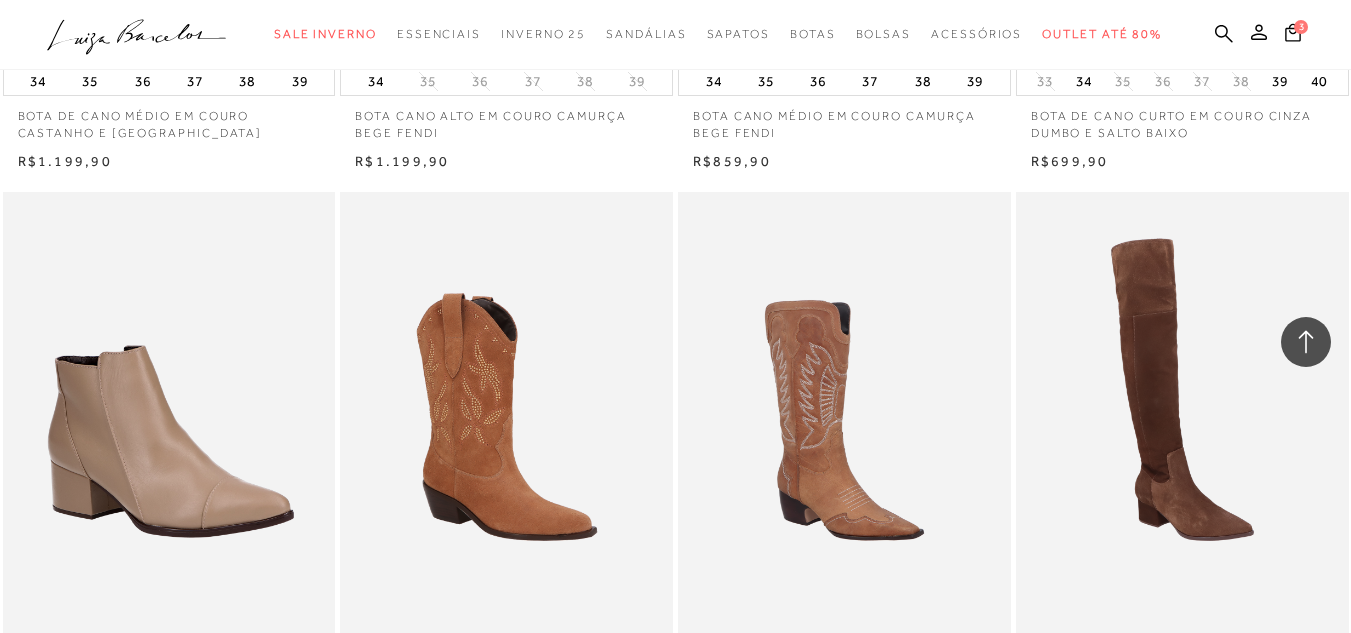 scroll, scrollTop: 17238, scrollLeft: 0, axis: vertical 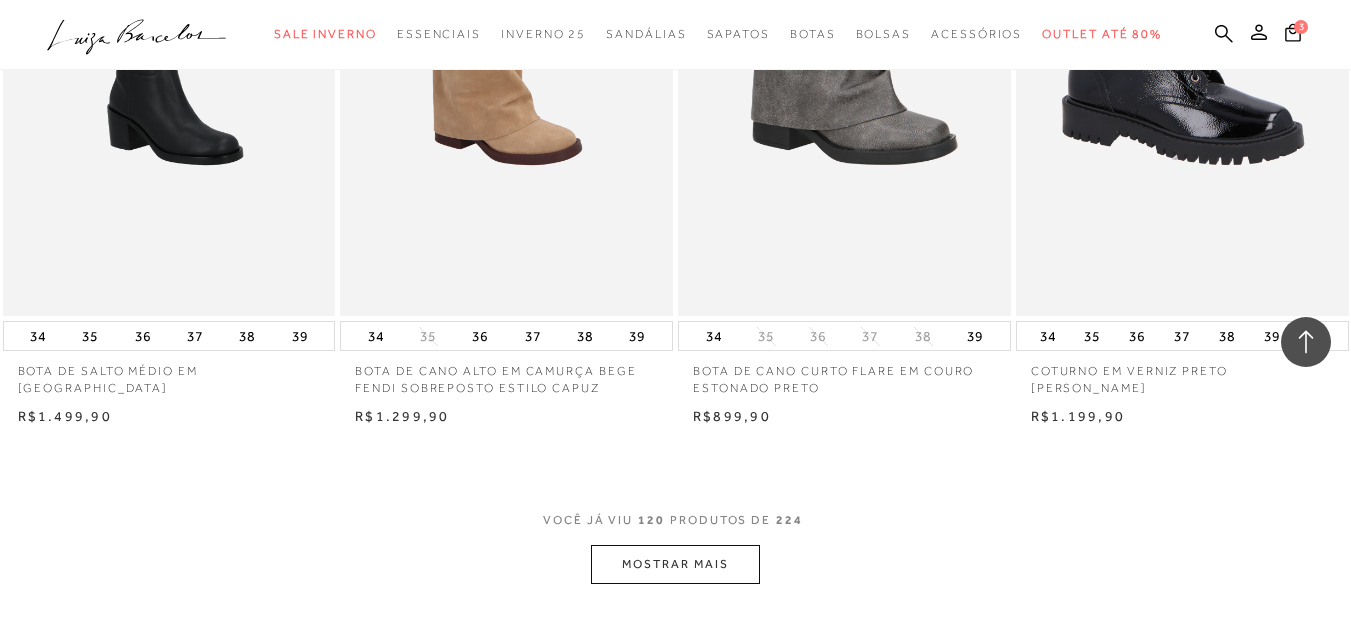 click on "MOSTRAR MAIS" at bounding box center (675, 564) 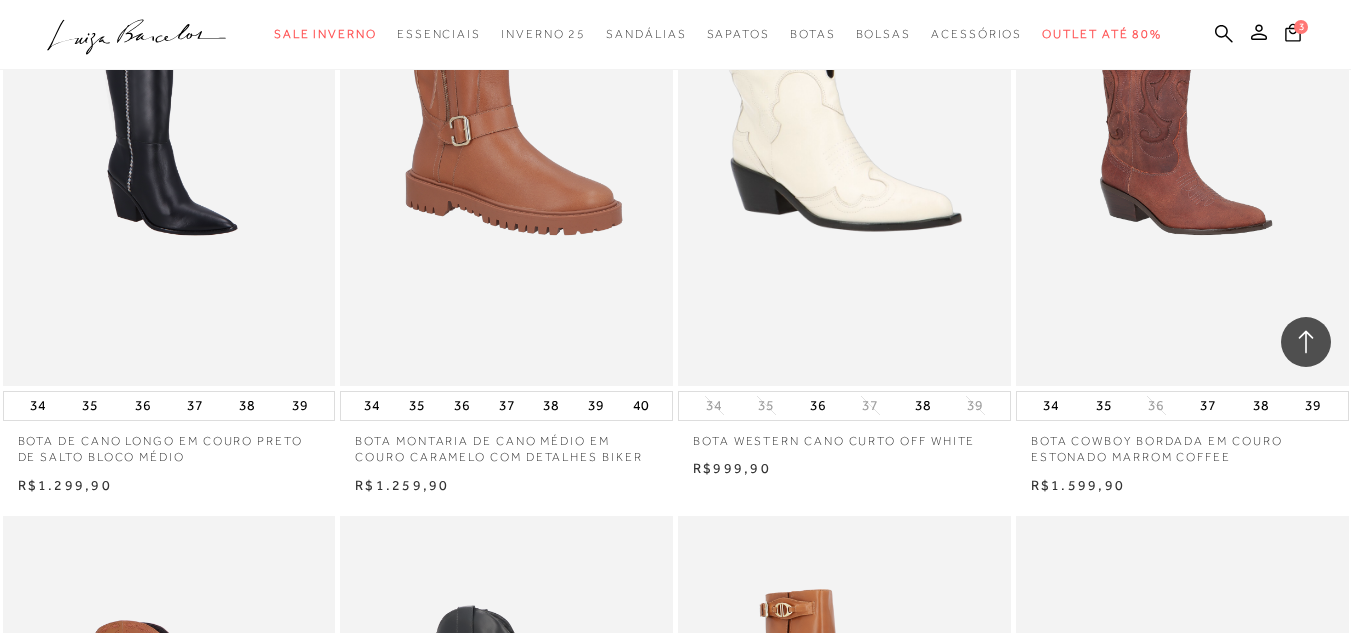 scroll, scrollTop: 19931, scrollLeft: 0, axis: vertical 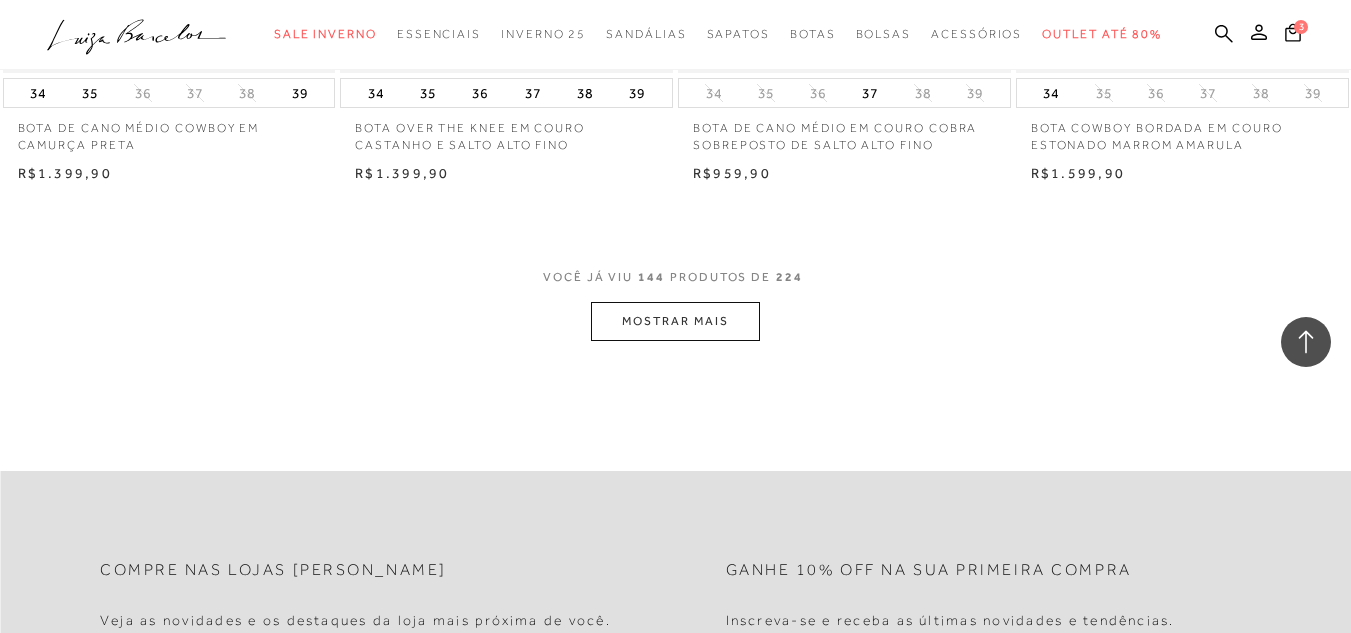 click on "MOSTRAR MAIS" at bounding box center (675, 321) 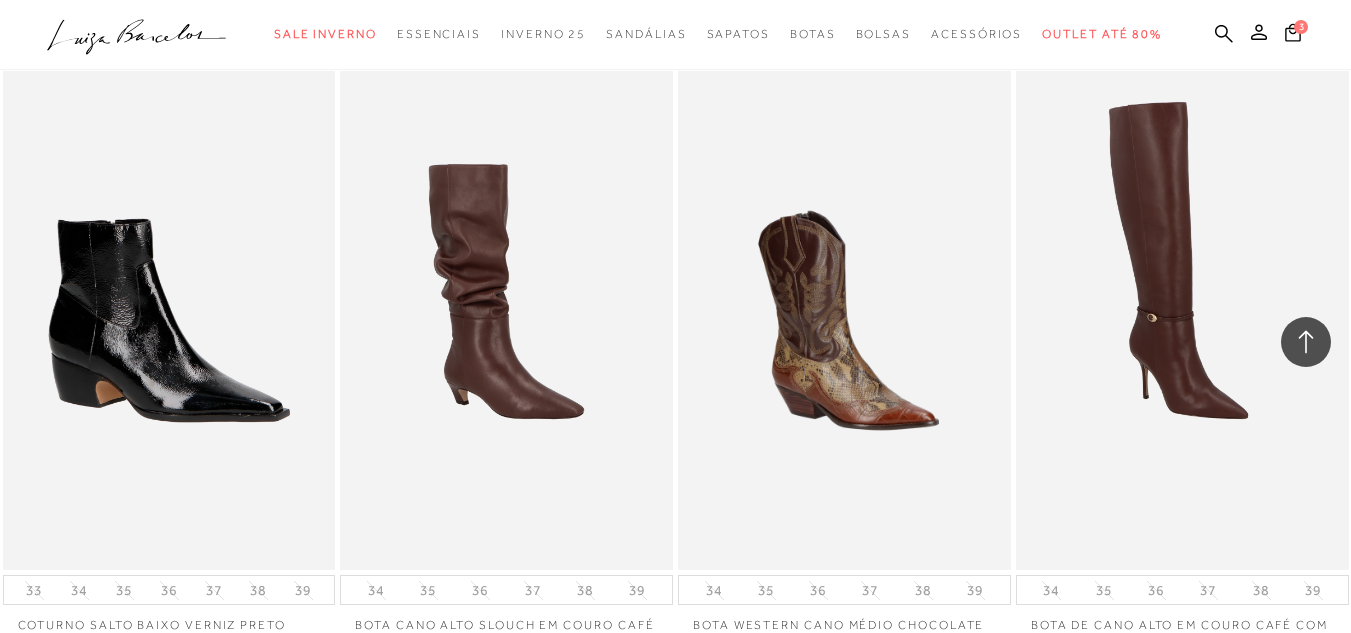 scroll, scrollTop: 25085, scrollLeft: 0, axis: vertical 